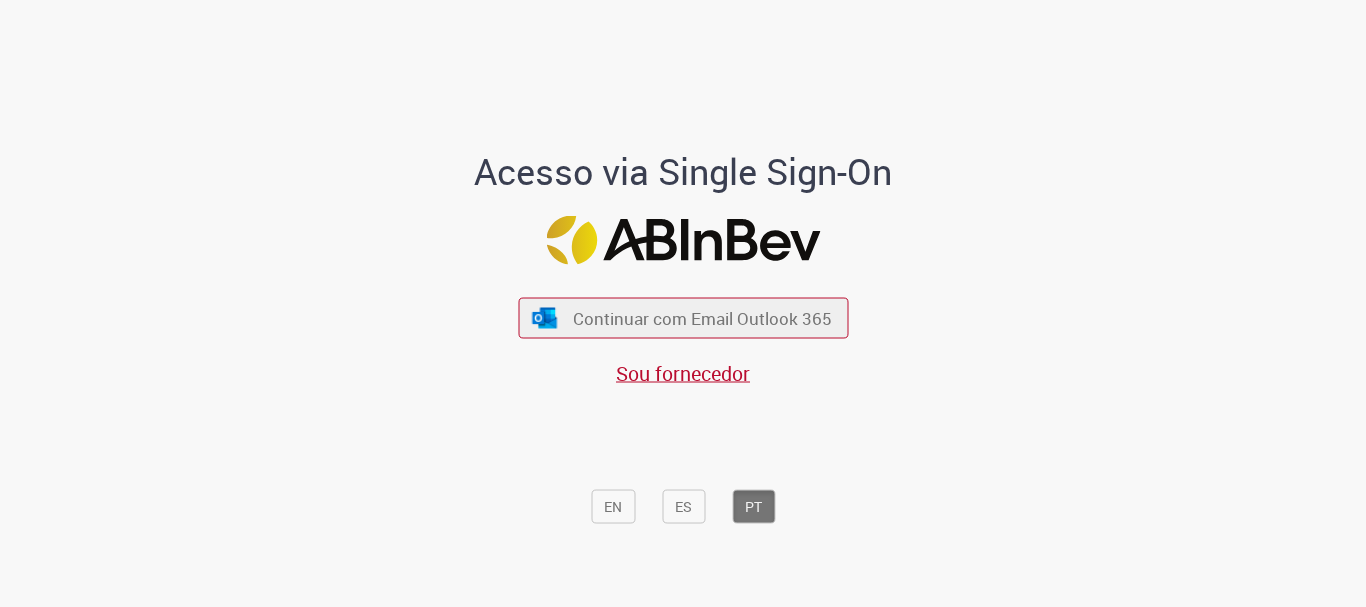 scroll, scrollTop: 0, scrollLeft: 0, axis: both 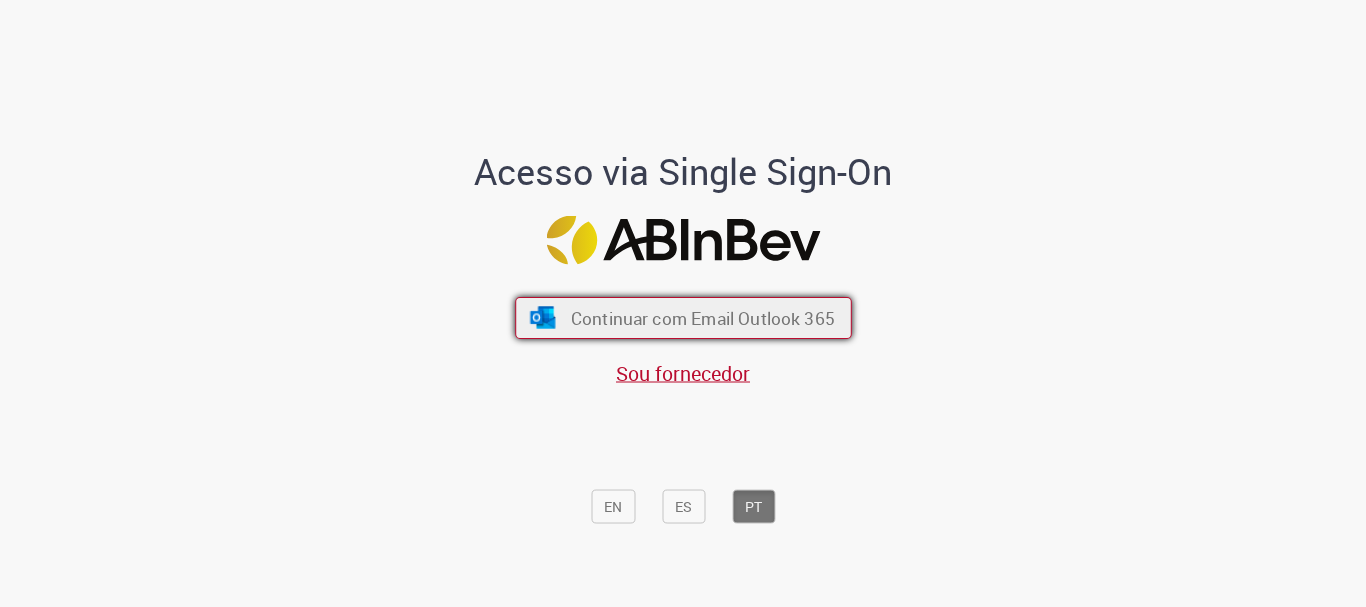 click on "Continuar com Email Outlook 365" at bounding box center [702, 318] 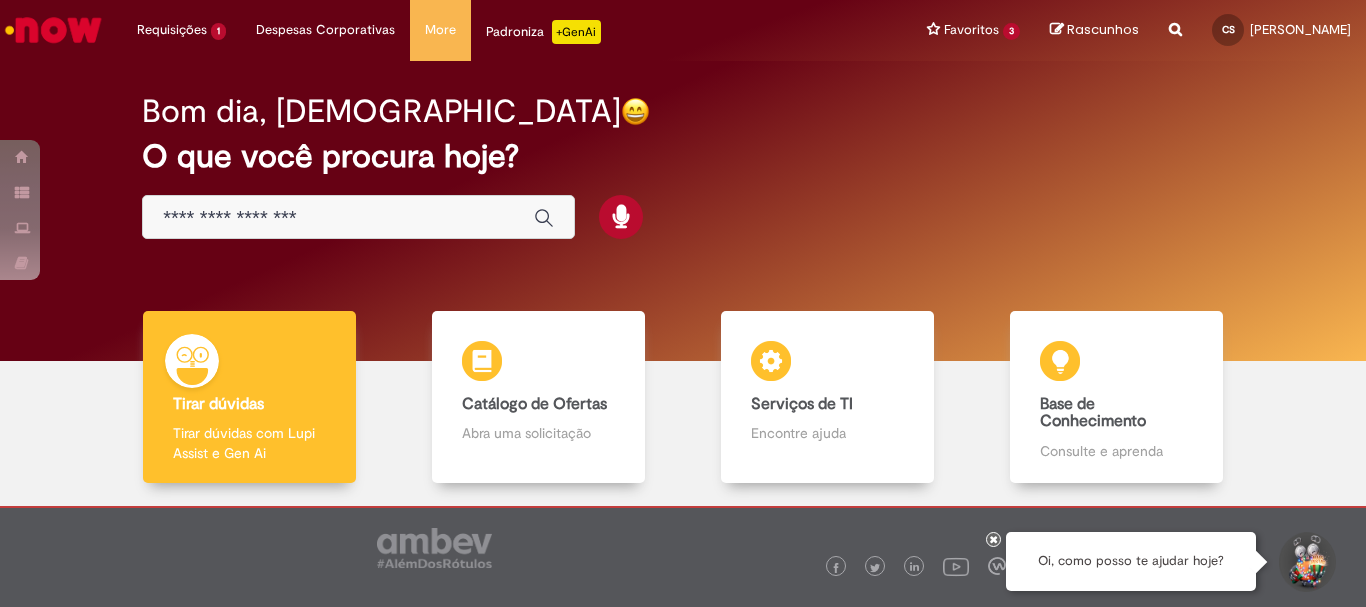 scroll, scrollTop: 0, scrollLeft: 0, axis: both 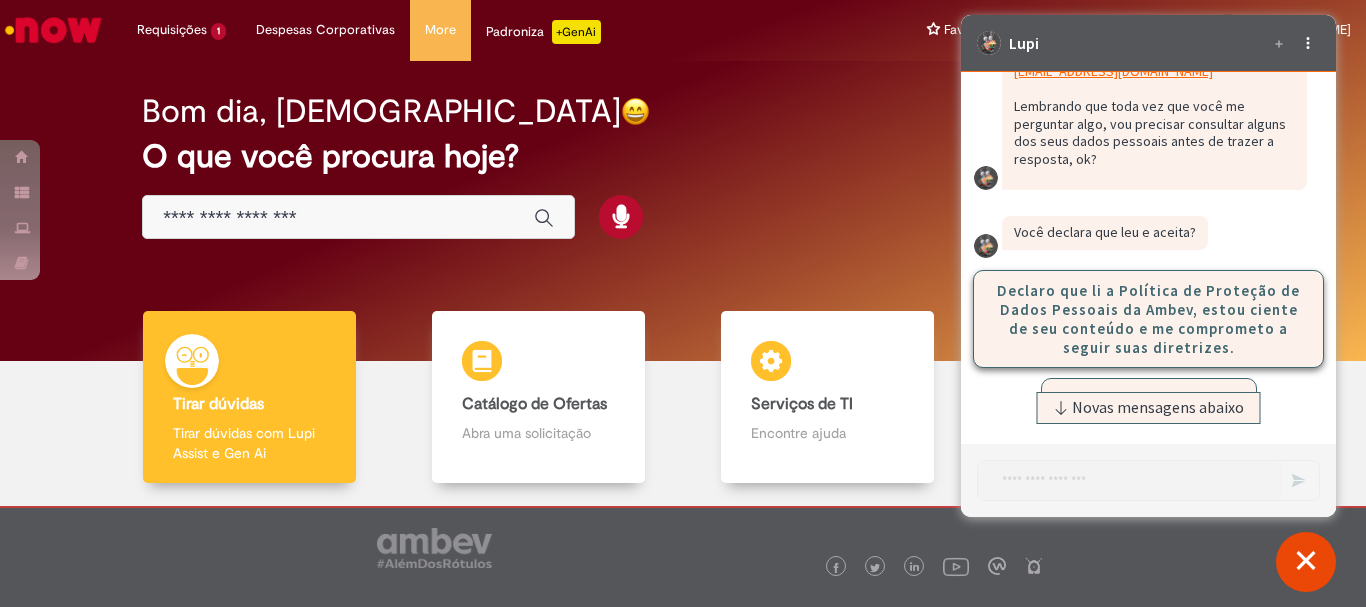 click on "Declaro que li a Política de Proteção de Dados Pessoais da Ambev, estou ciente de seu conteúdo e me comprometo a seguir suas diretrizes." 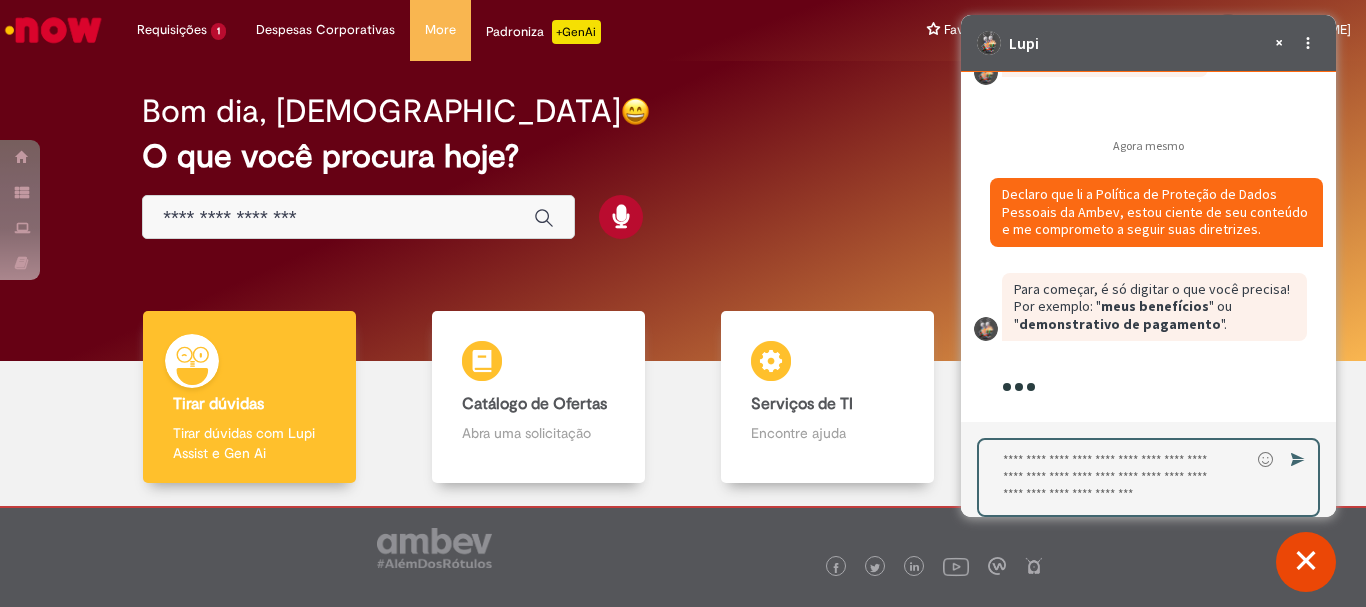 scroll, scrollTop: 3305, scrollLeft: 0, axis: vertical 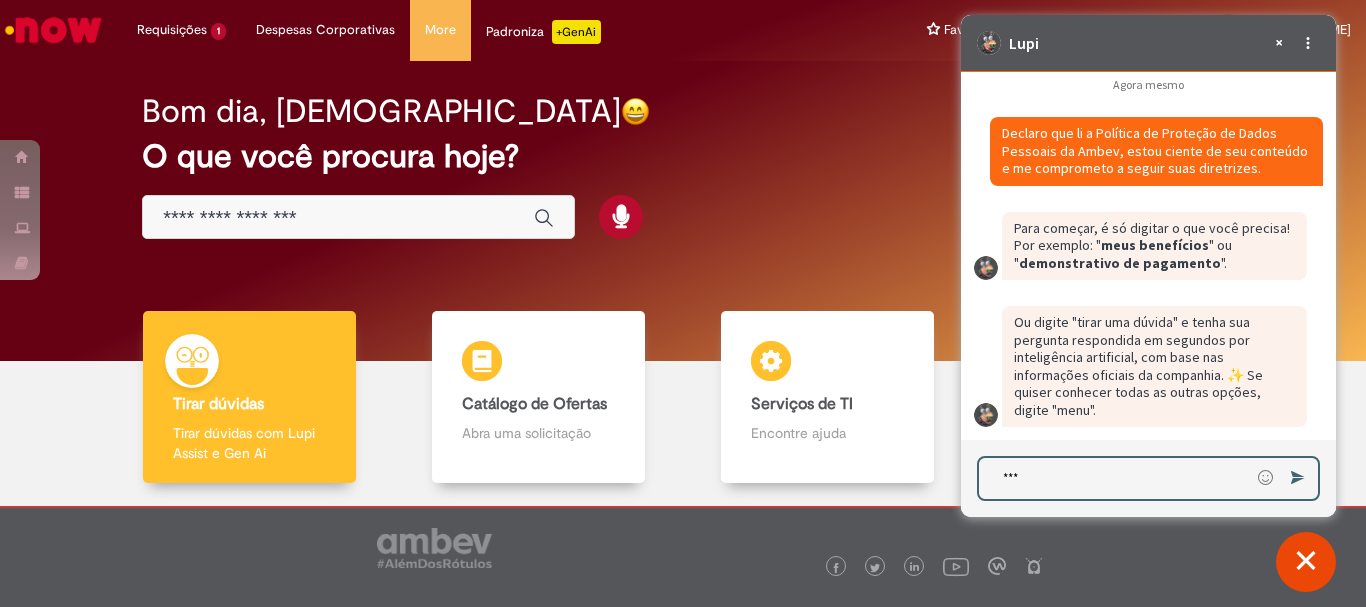 type on "****" 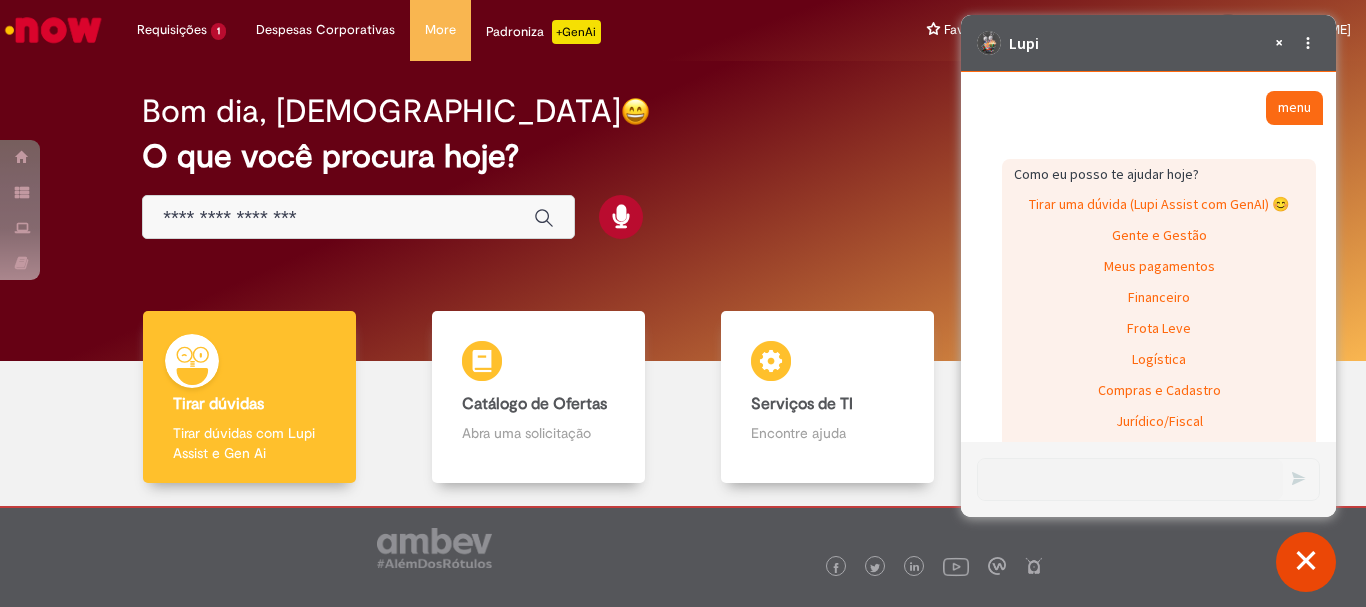scroll, scrollTop: 3836, scrollLeft: 0, axis: vertical 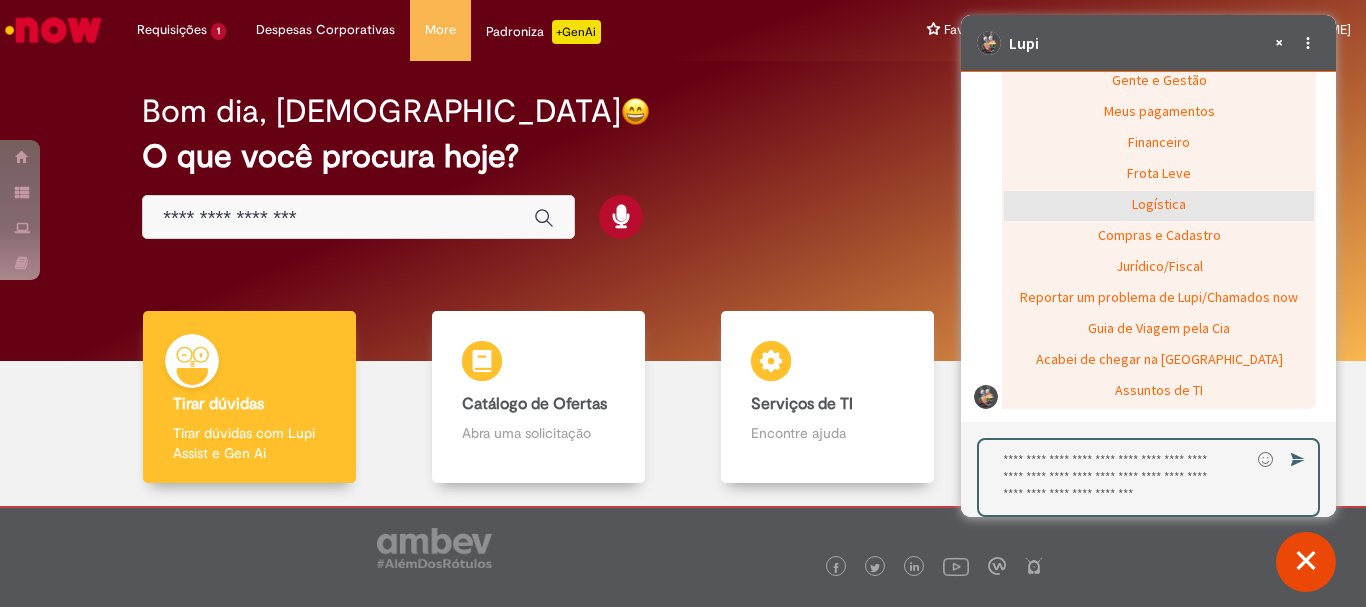 click on "Logística" 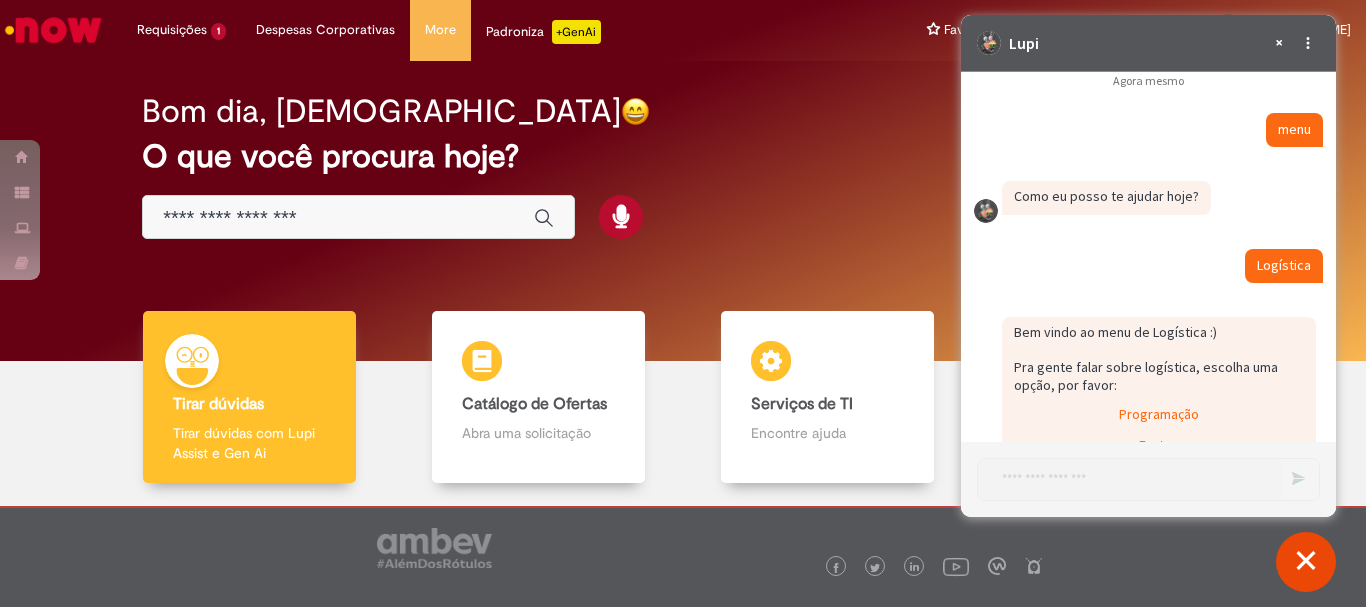scroll, scrollTop: 3756, scrollLeft: 0, axis: vertical 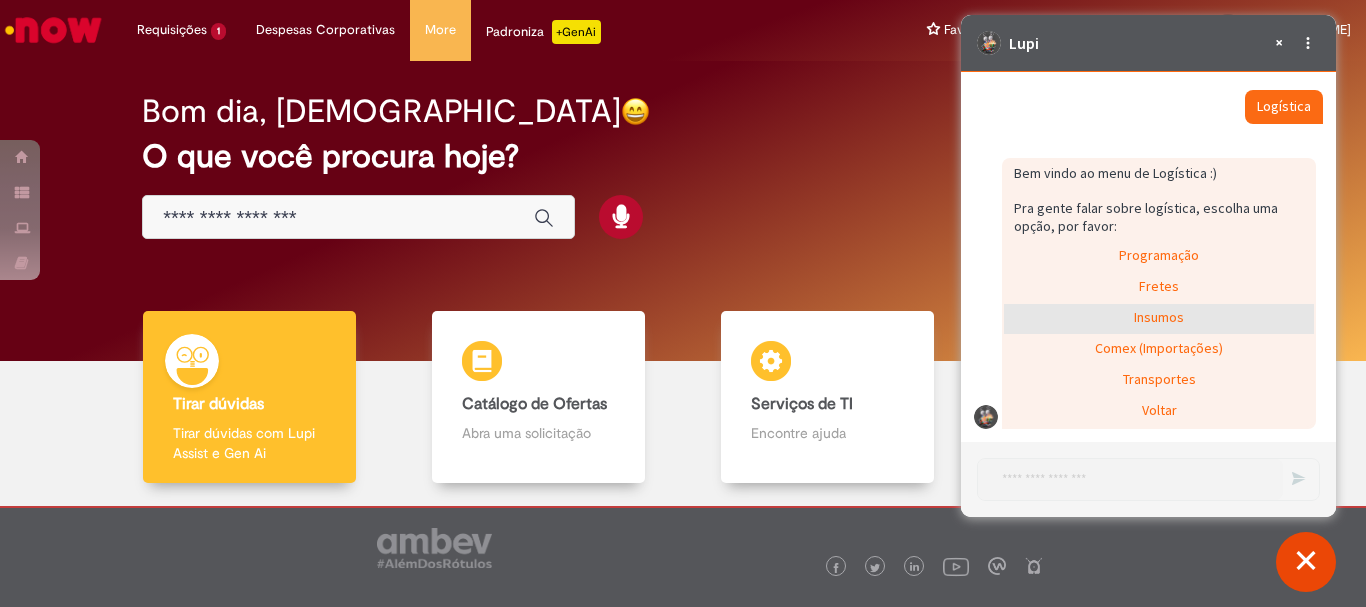 click on "Insumos" 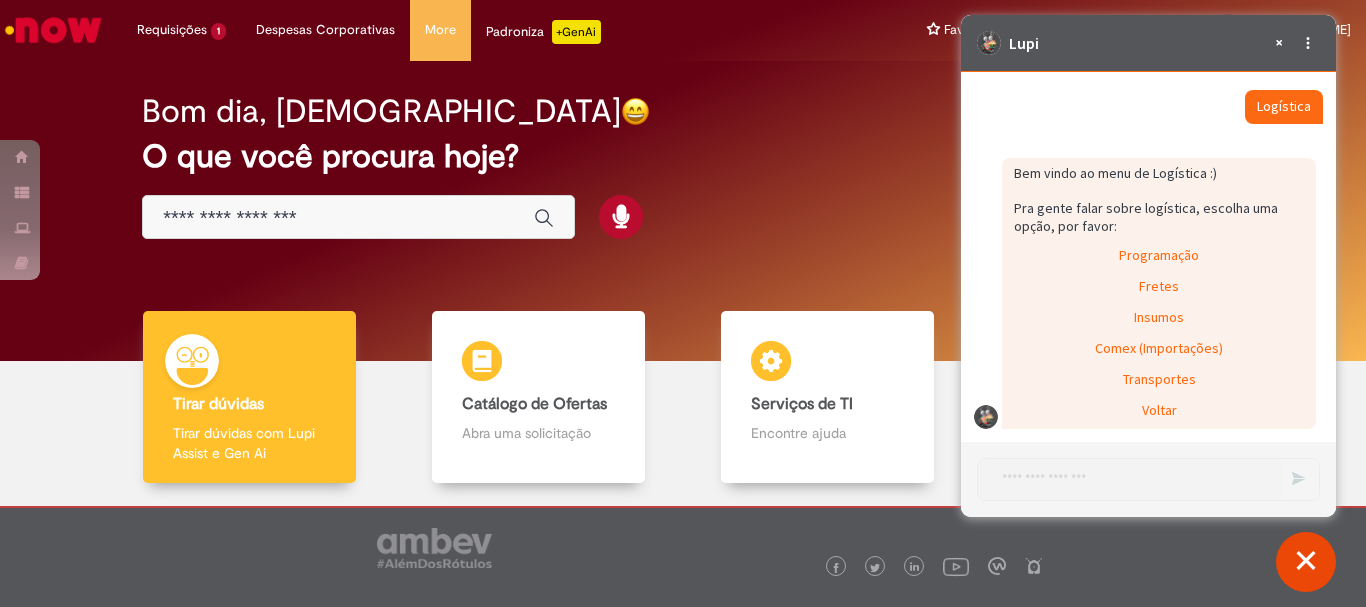 scroll, scrollTop: 3711, scrollLeft: 0, axis: vertical 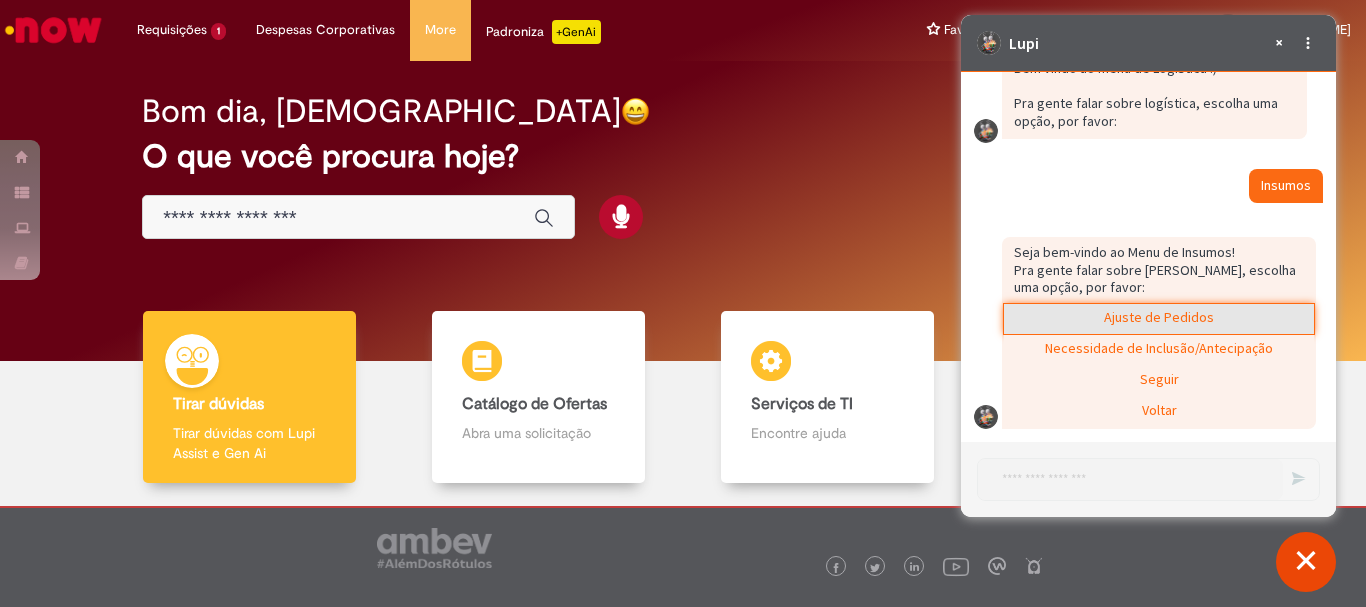click on "Ajuste de Pedidos" 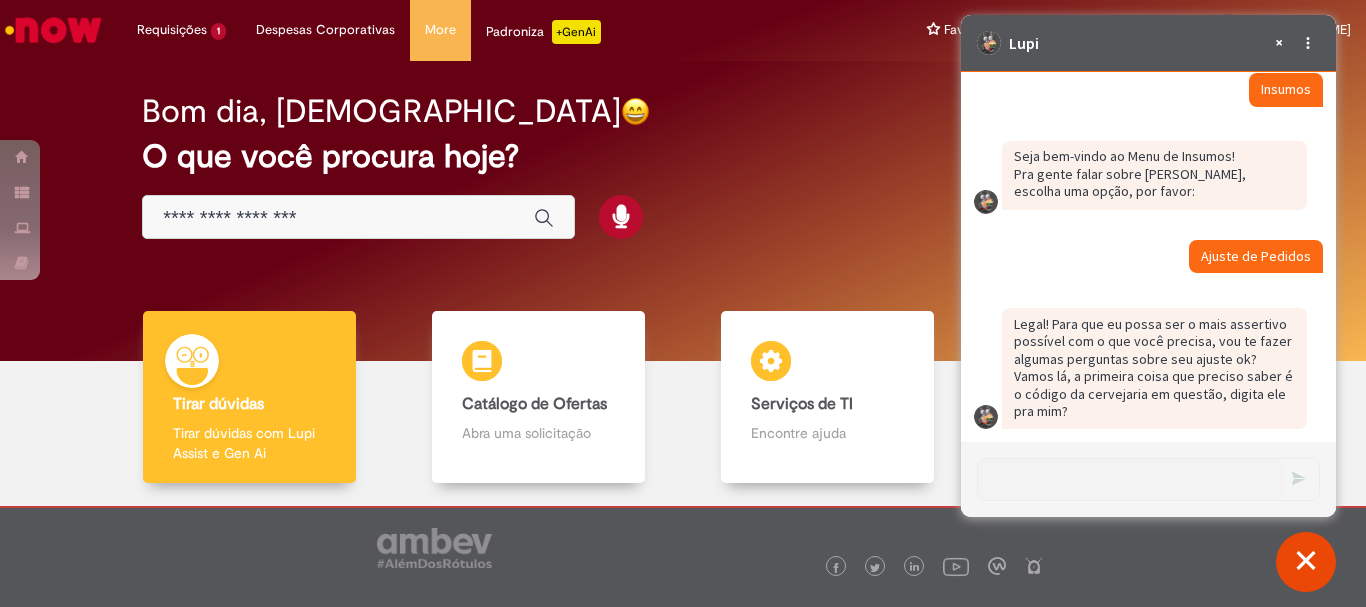 scroll, scrollTop: 4029, scrollLeft: 0, axis: vertical 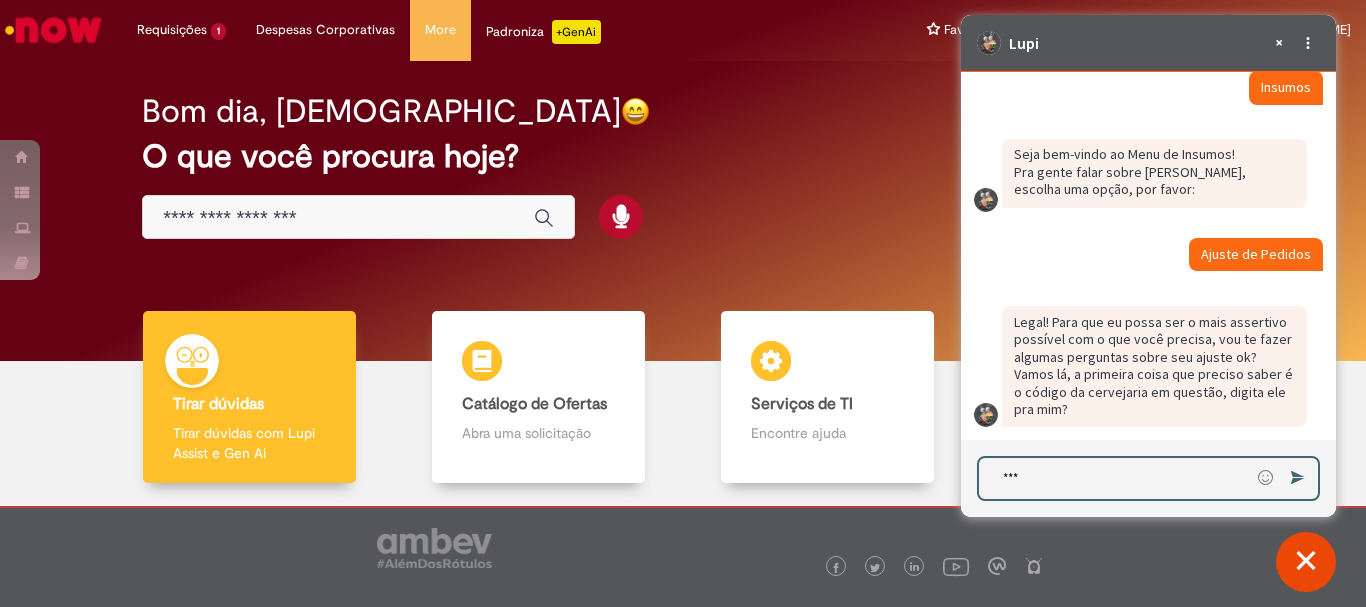 type on "****" 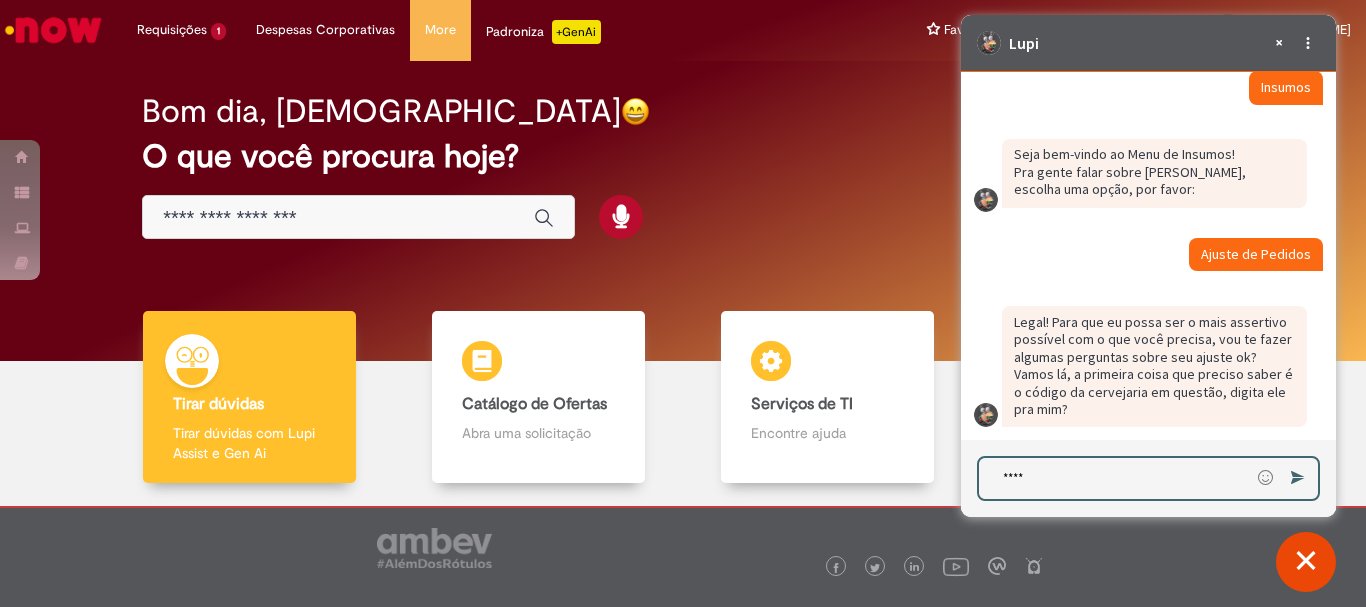 type 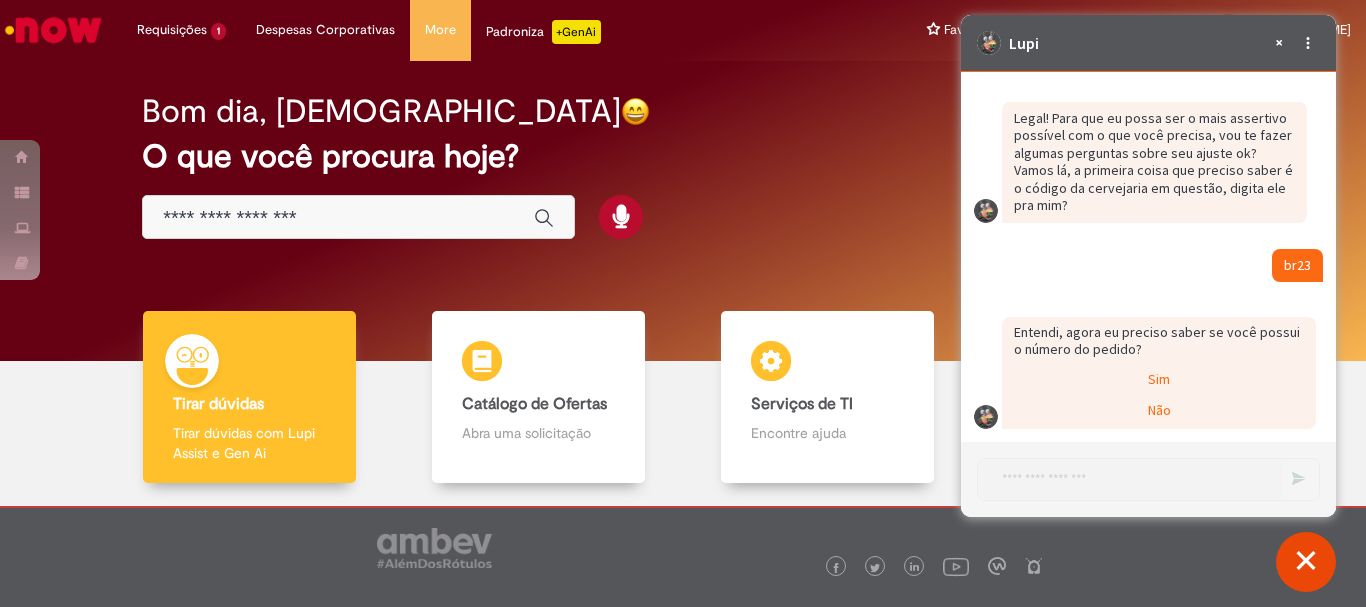 scroll, scrollTop: 4163, scrollLeft: 0, axis: vertical 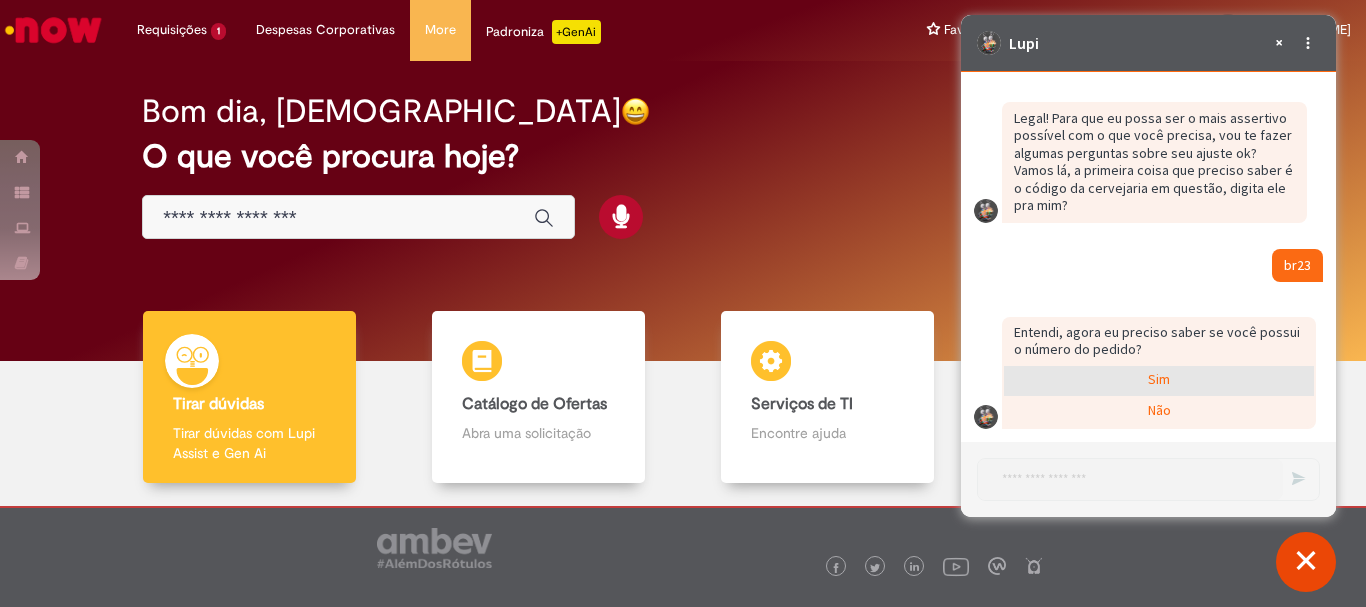 click on "Sim" 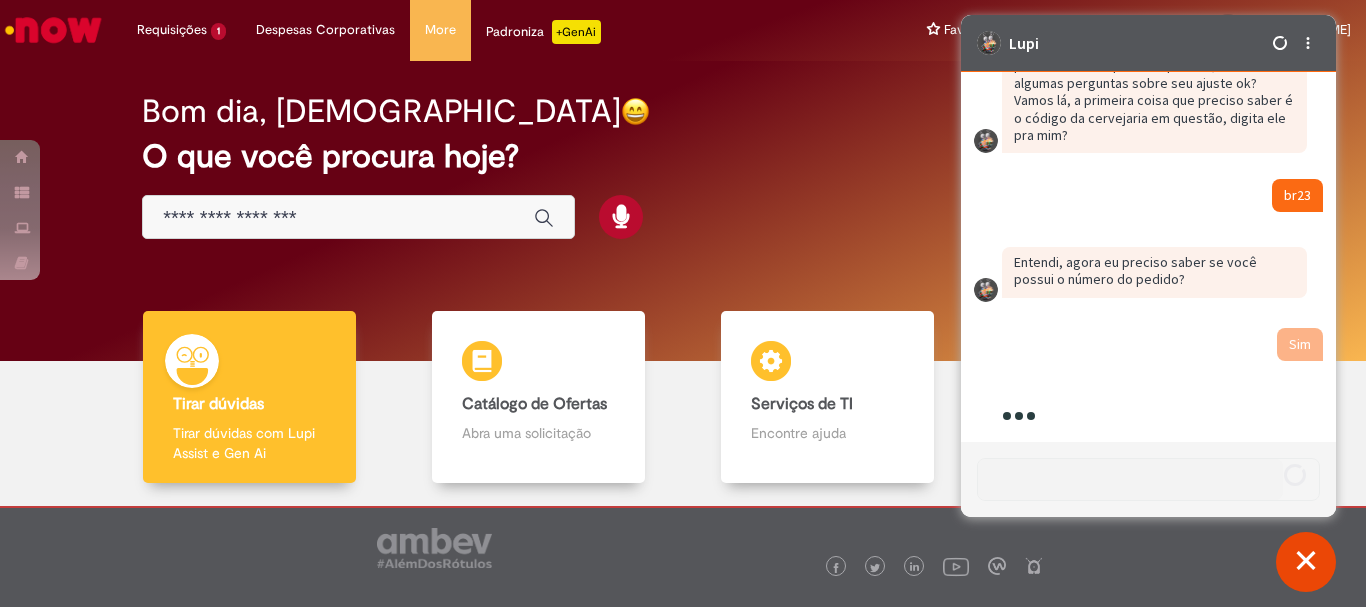 scroll, scrollTop: 4242, scrollLeft: 0, axis: vertical 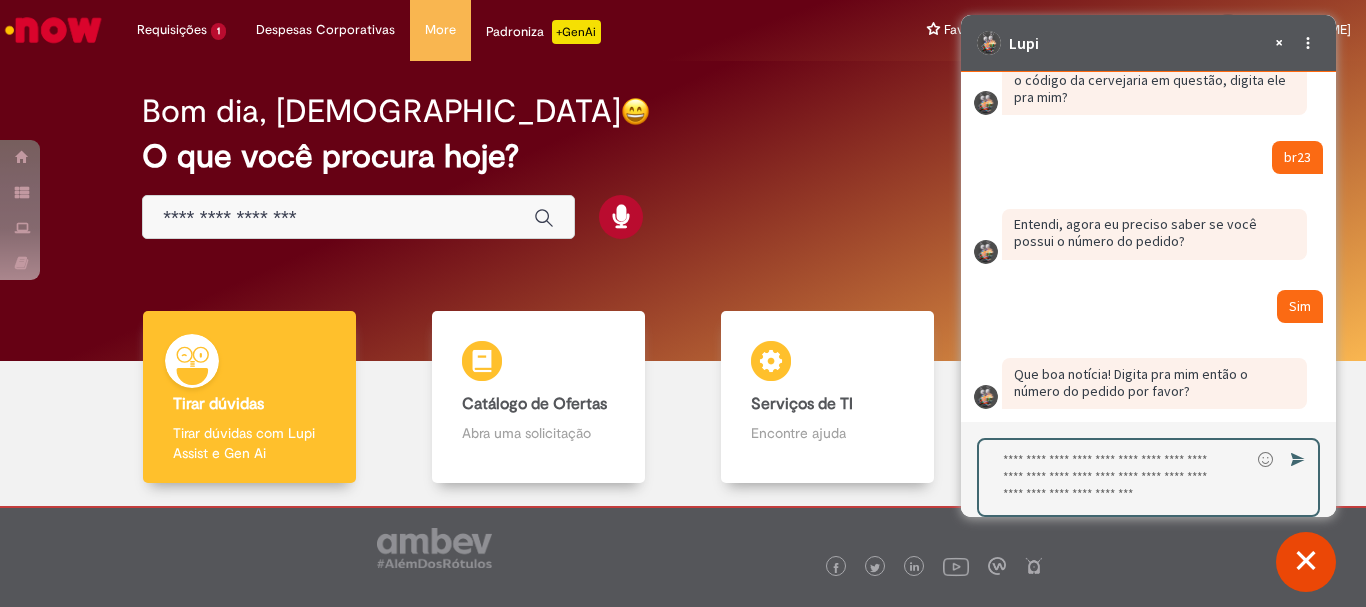 type on "*" 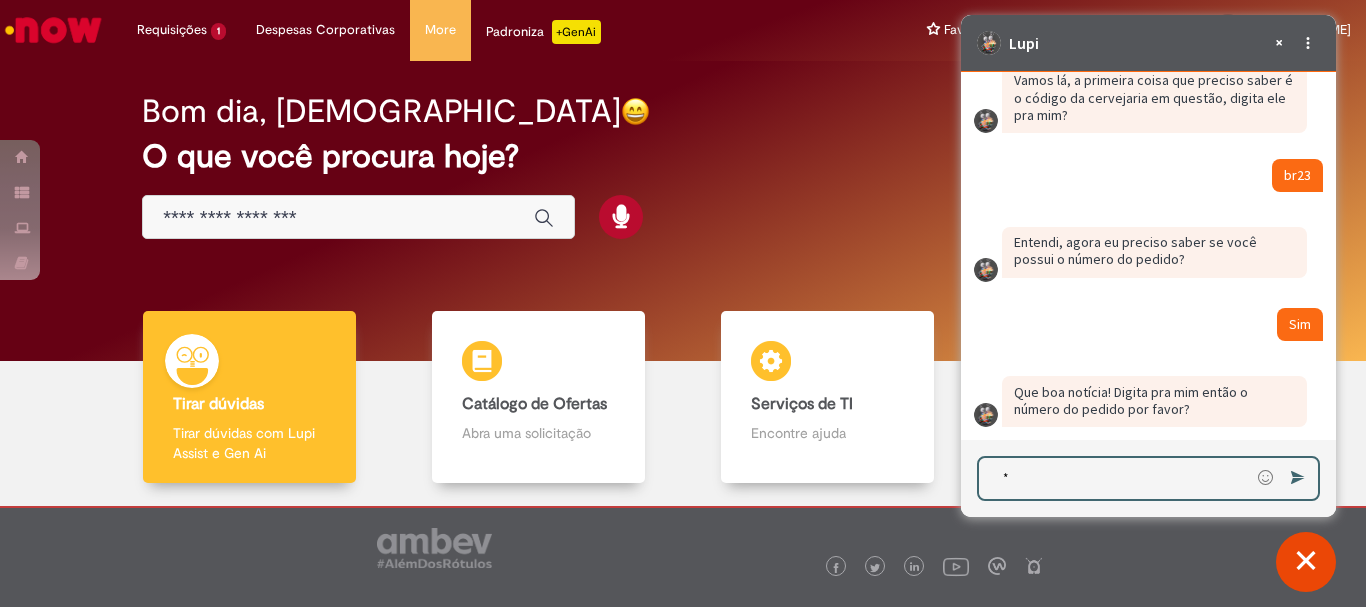 type 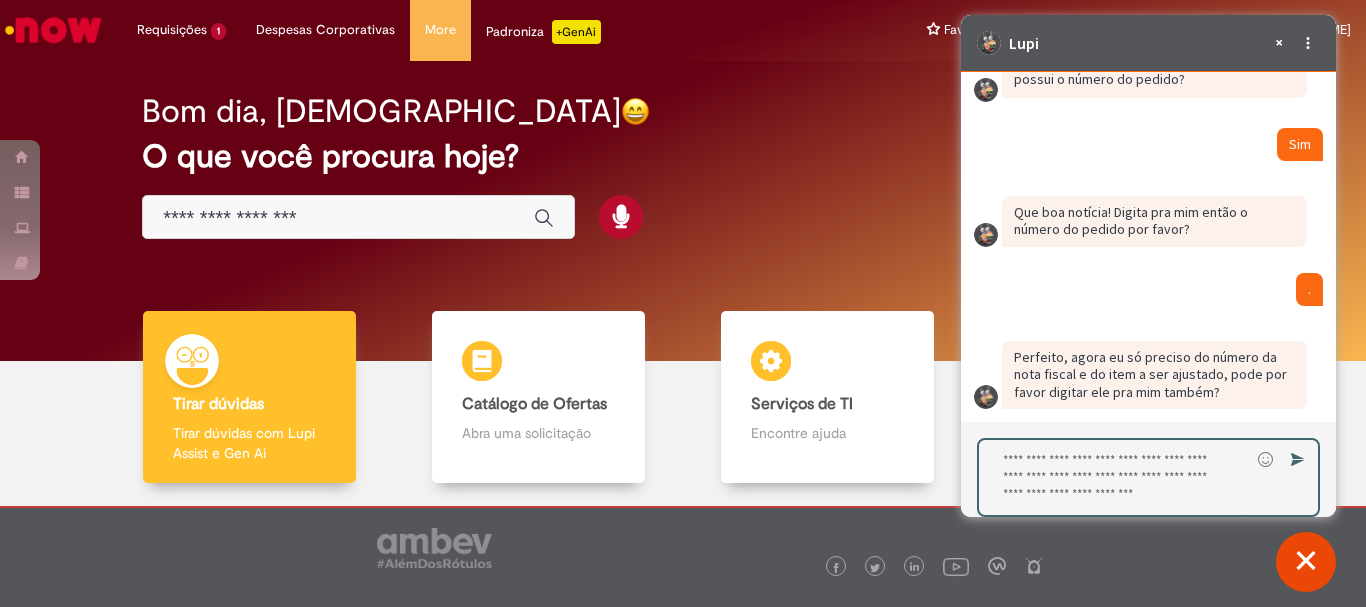 type on "*" 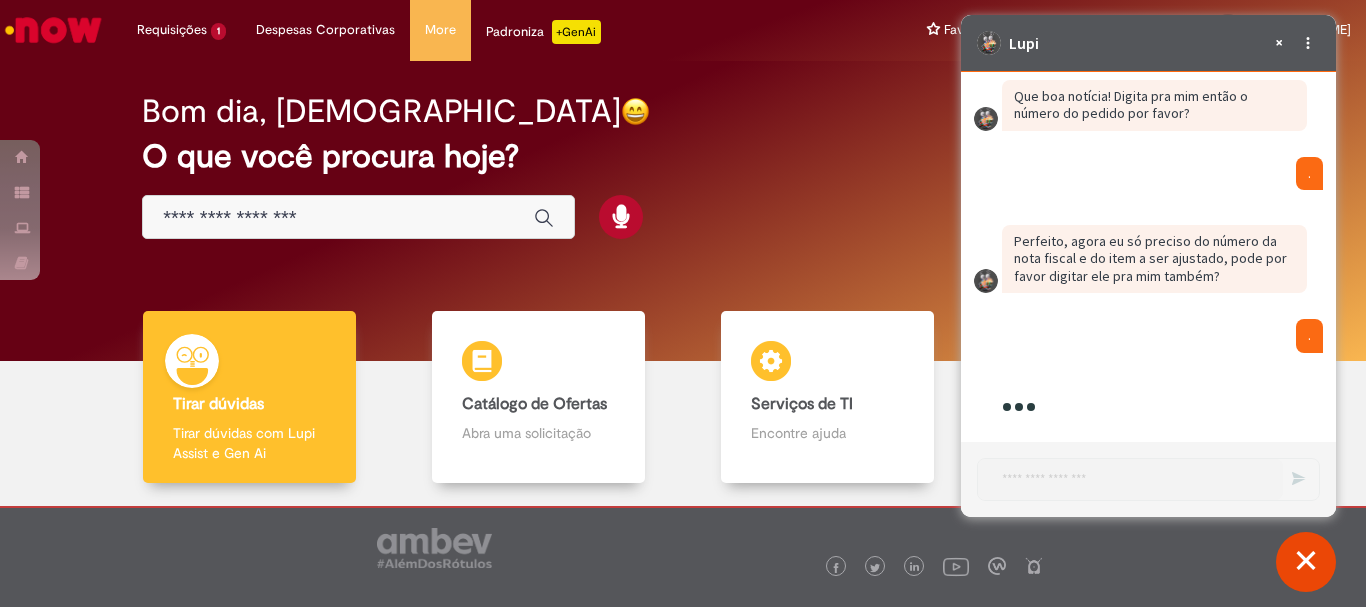 scroll, scrollTop: 4836, scrollLeft: 0, axis: vertical 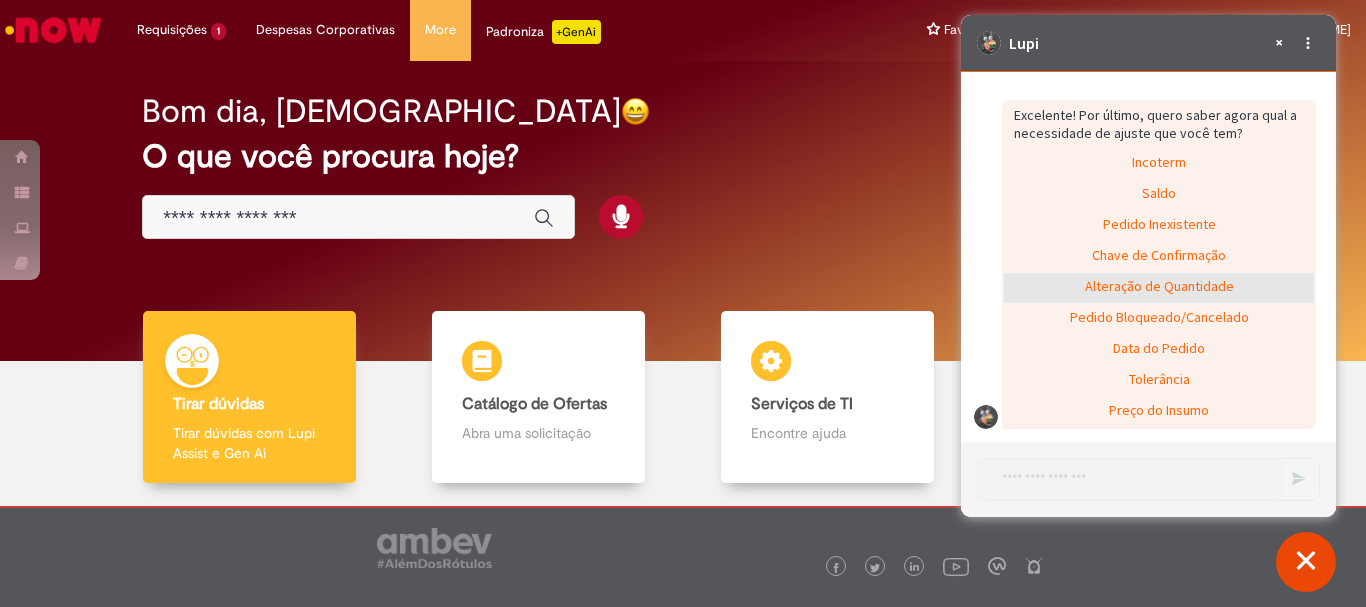 click on "Alteração de Quantidade" 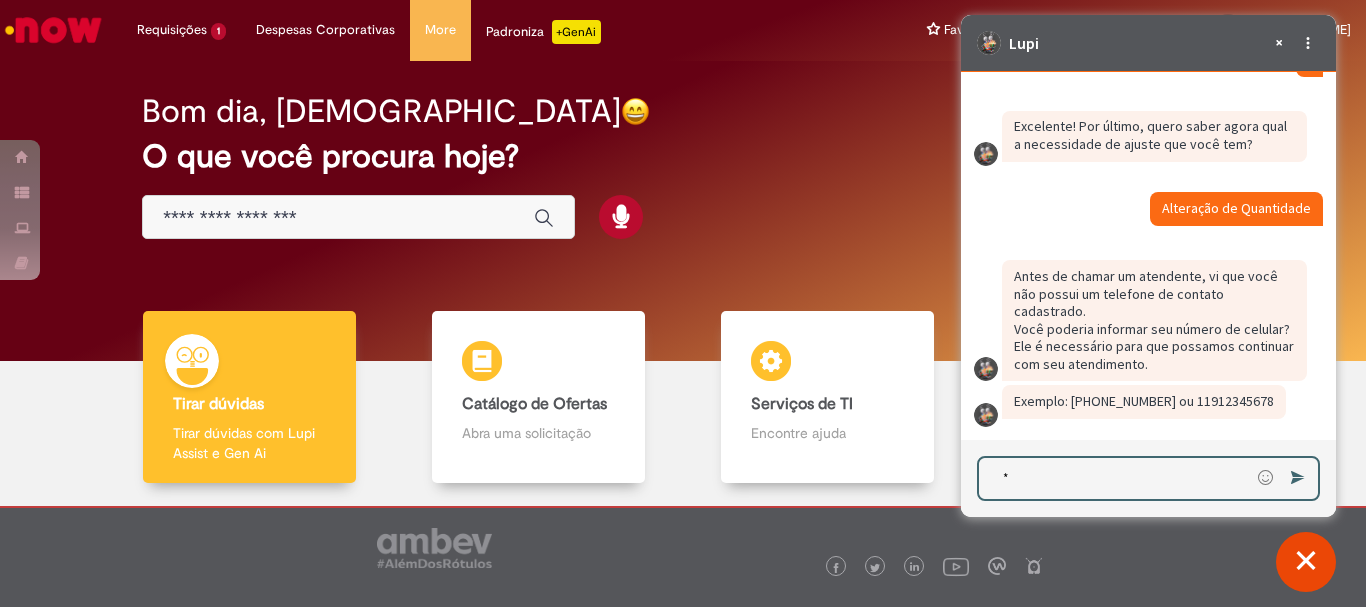 scroll, scrollTop: 4825, scrollLeft: 0, axis: vertical 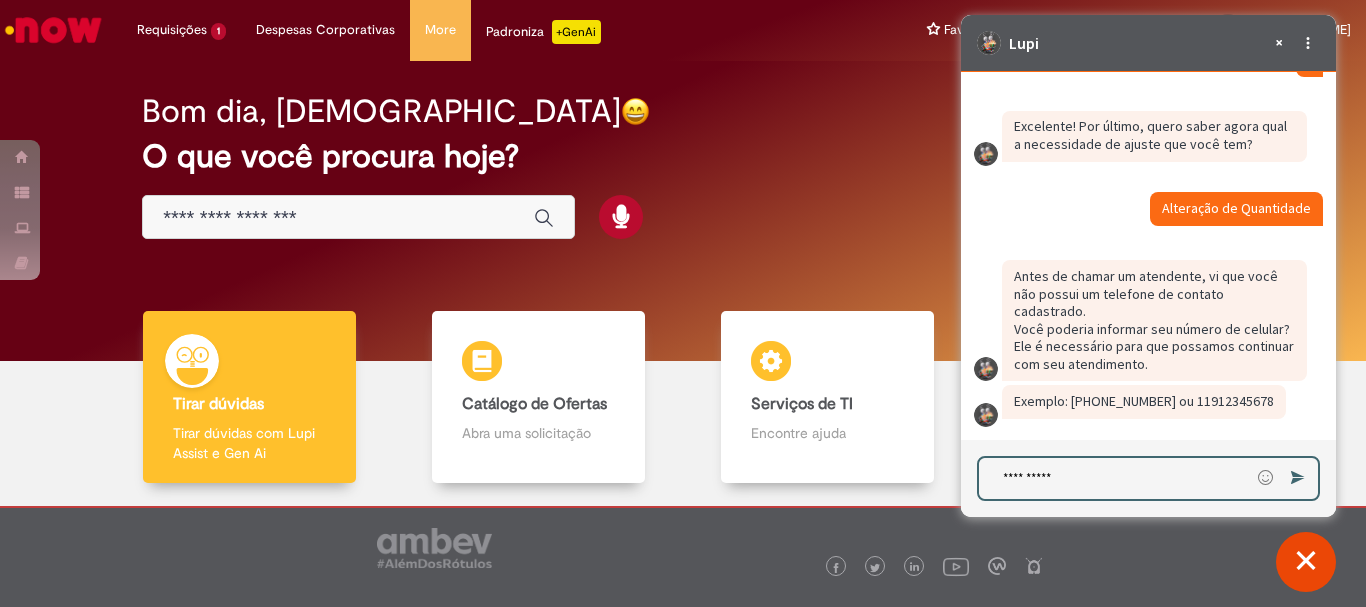 type on "**********" 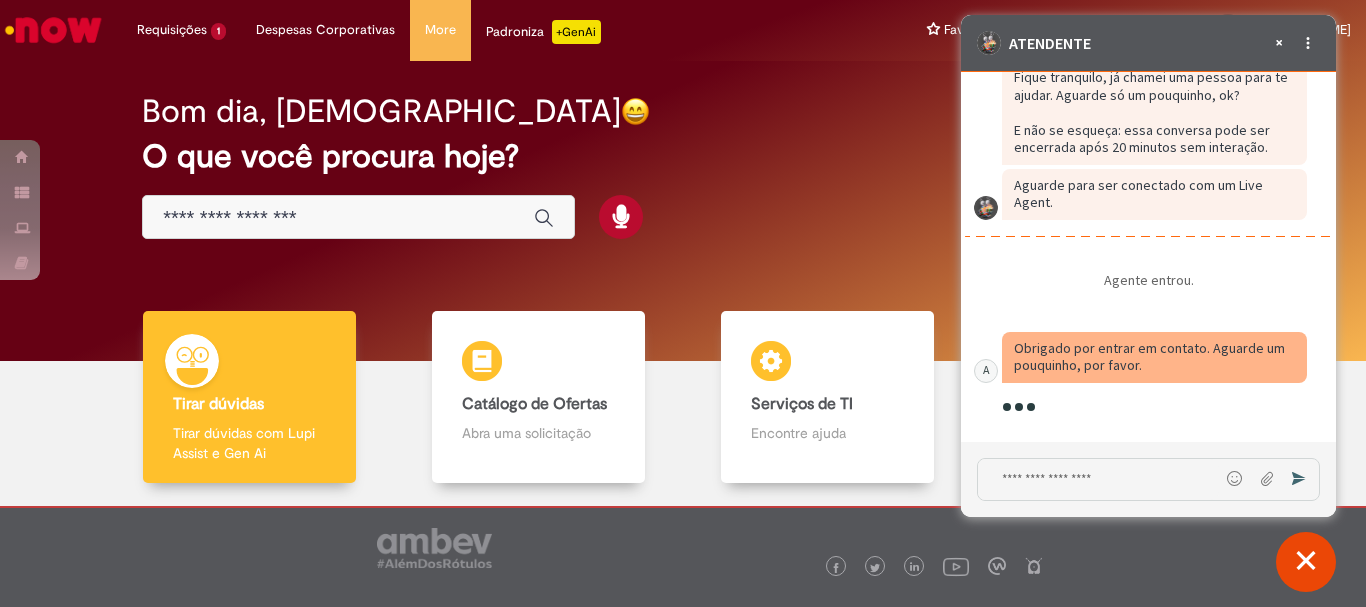 scroll, scrollTop: 5331, scrollLeft: 0, axis: vertical 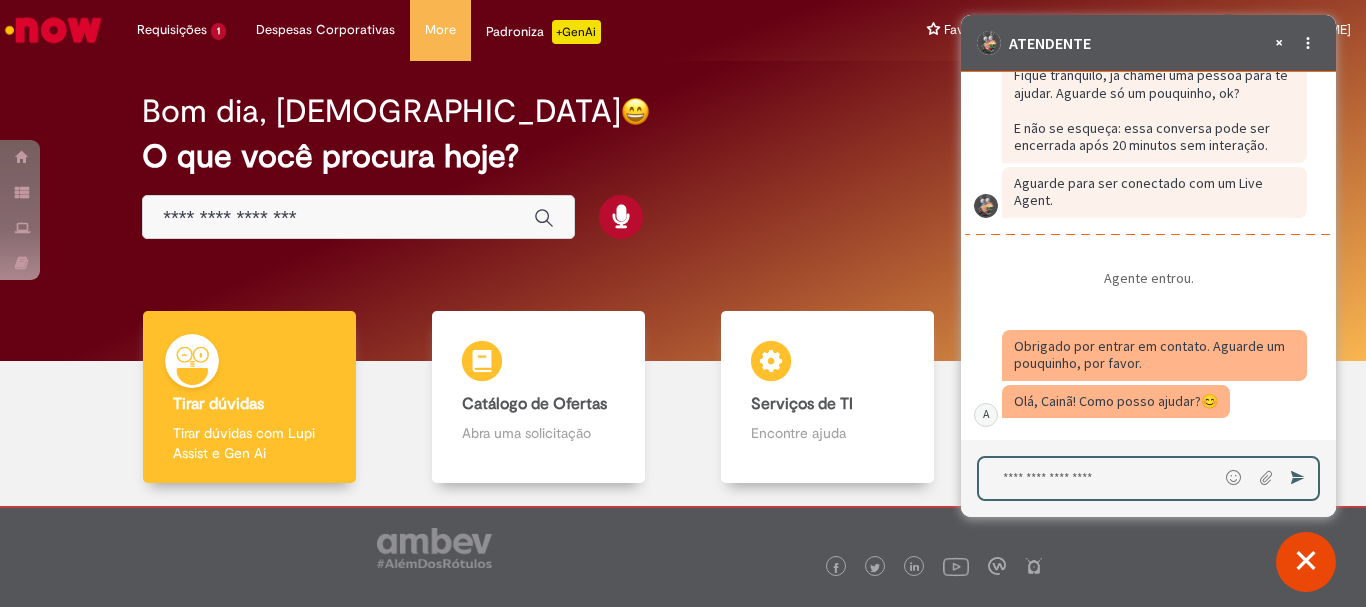 click at bounding box center (1098, 478) 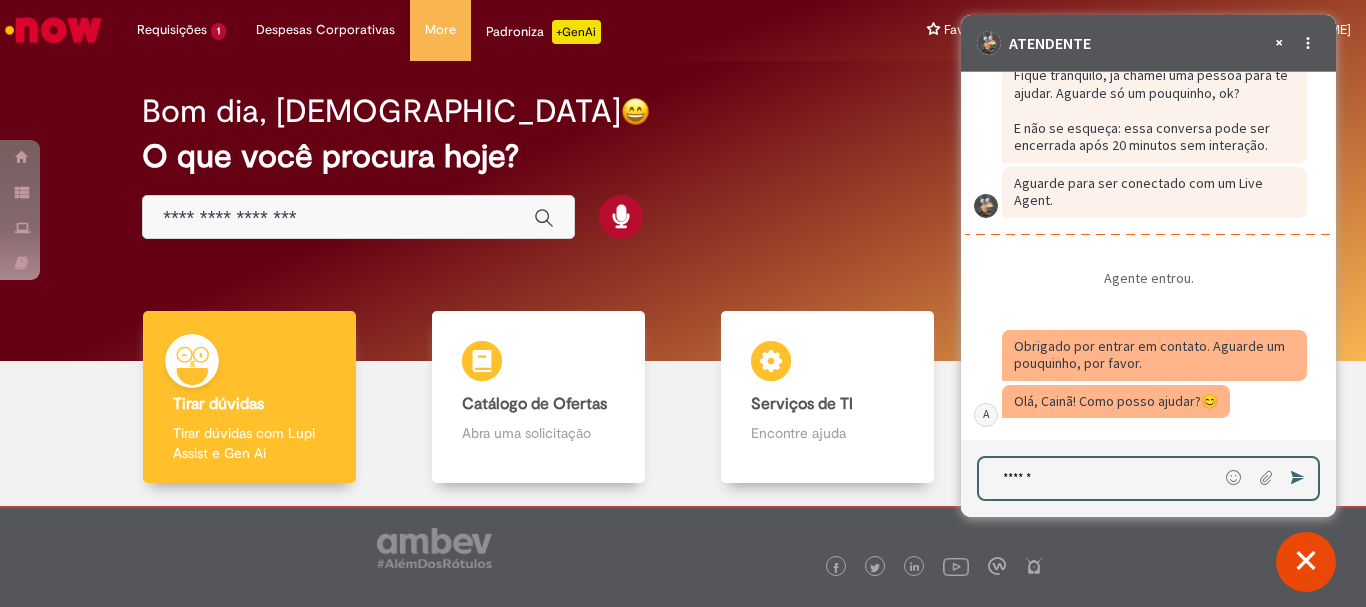type on "*******" 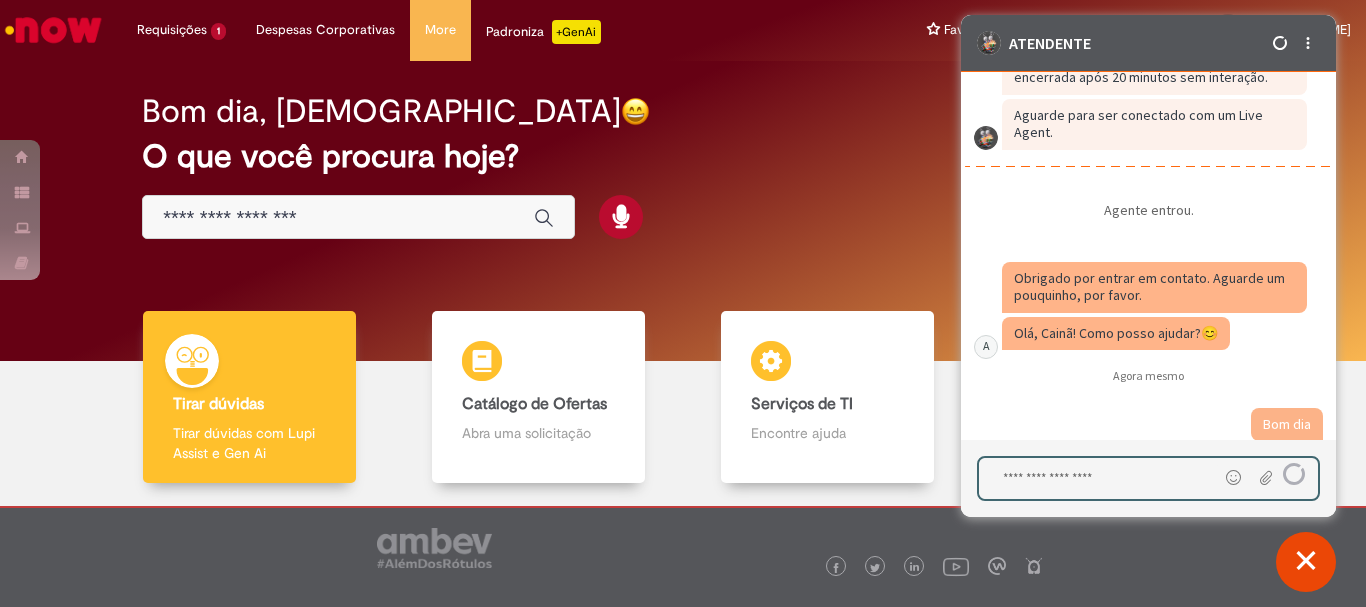 scroll, scrollTop: 5424, scrollLeft: 0, axis: vertical 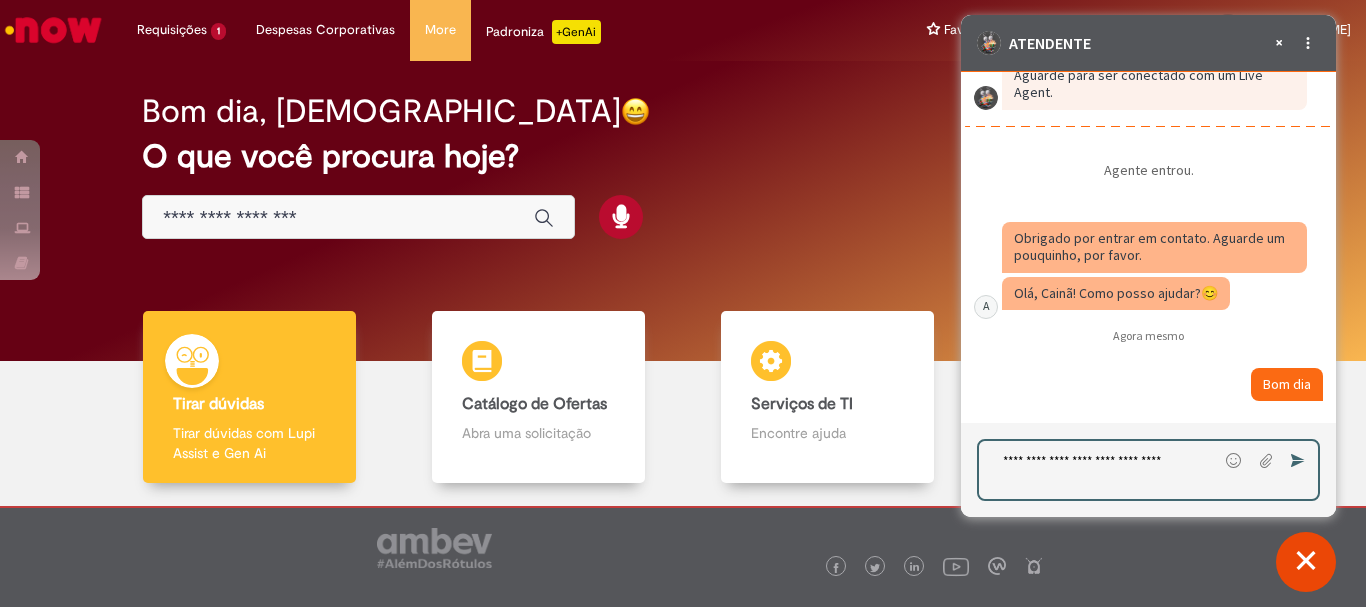 paste on "**********" 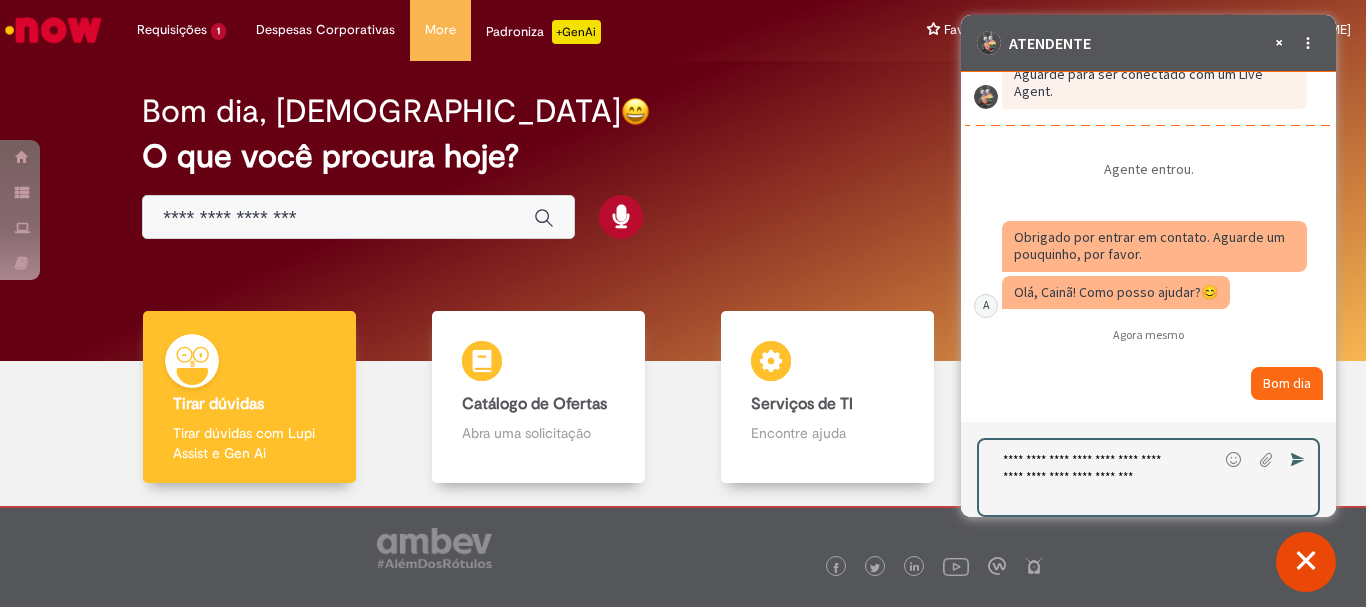 scroll, scrollTop: 5494, scrollLeft: 0, axis: vertical 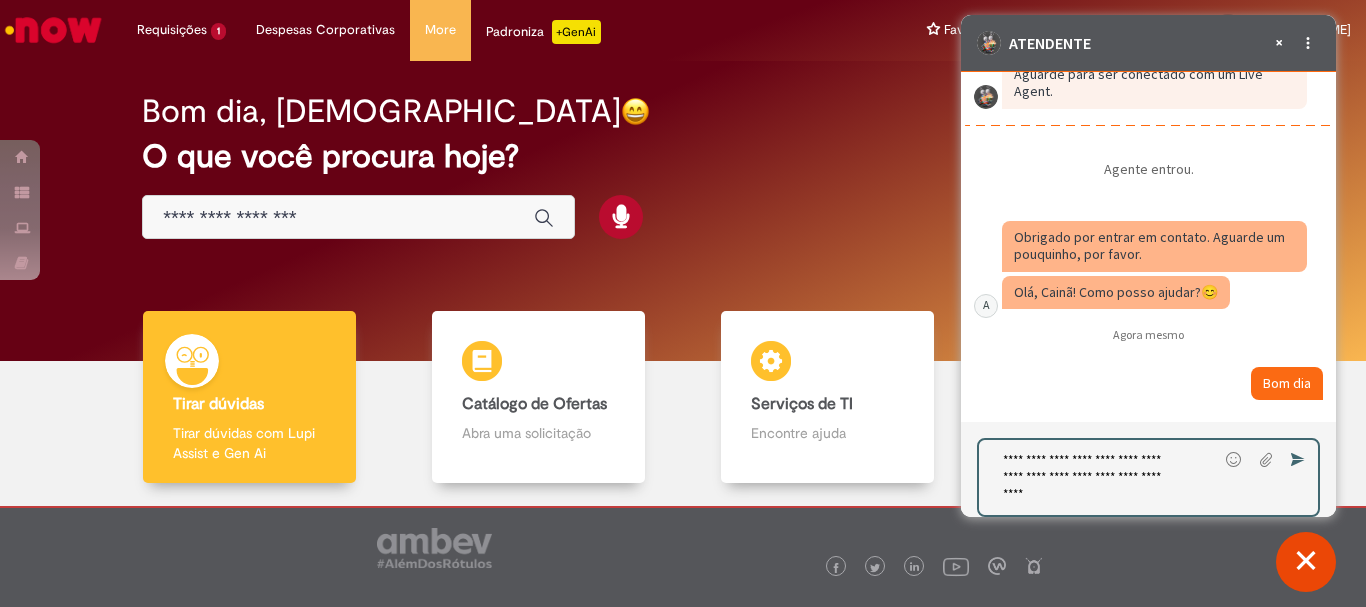 type on "**********" 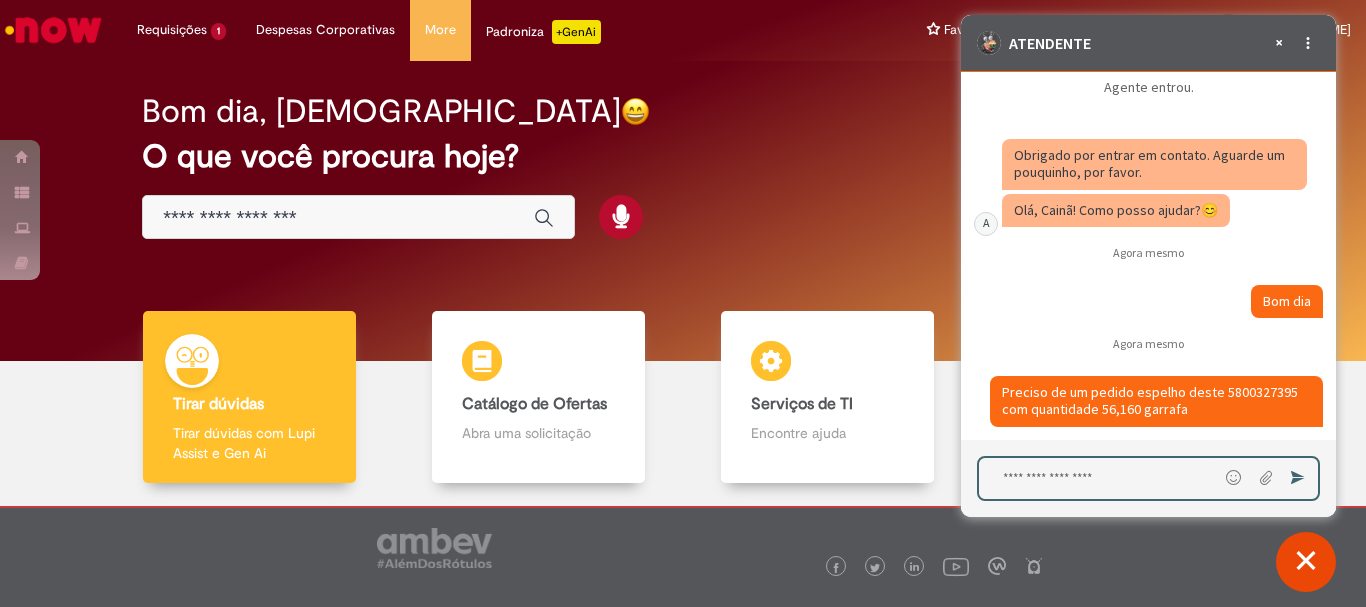 scroll, scrollTop: 5524, scrollLeft: 0, axis: vertical 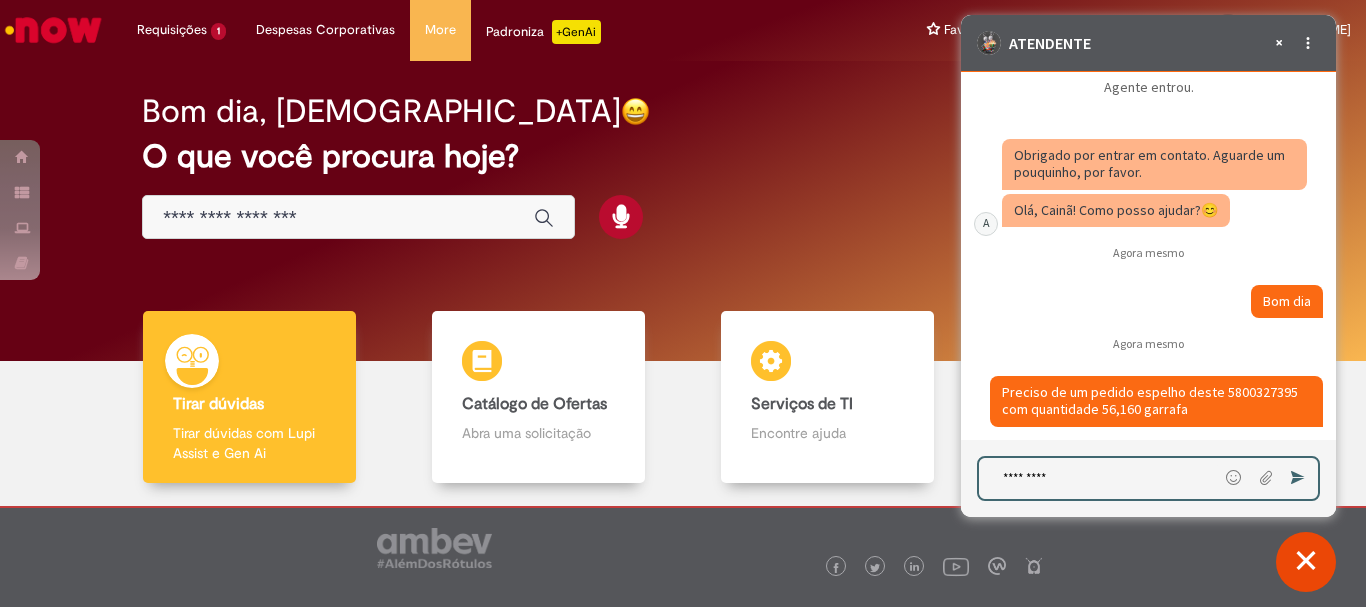 type on "**********" 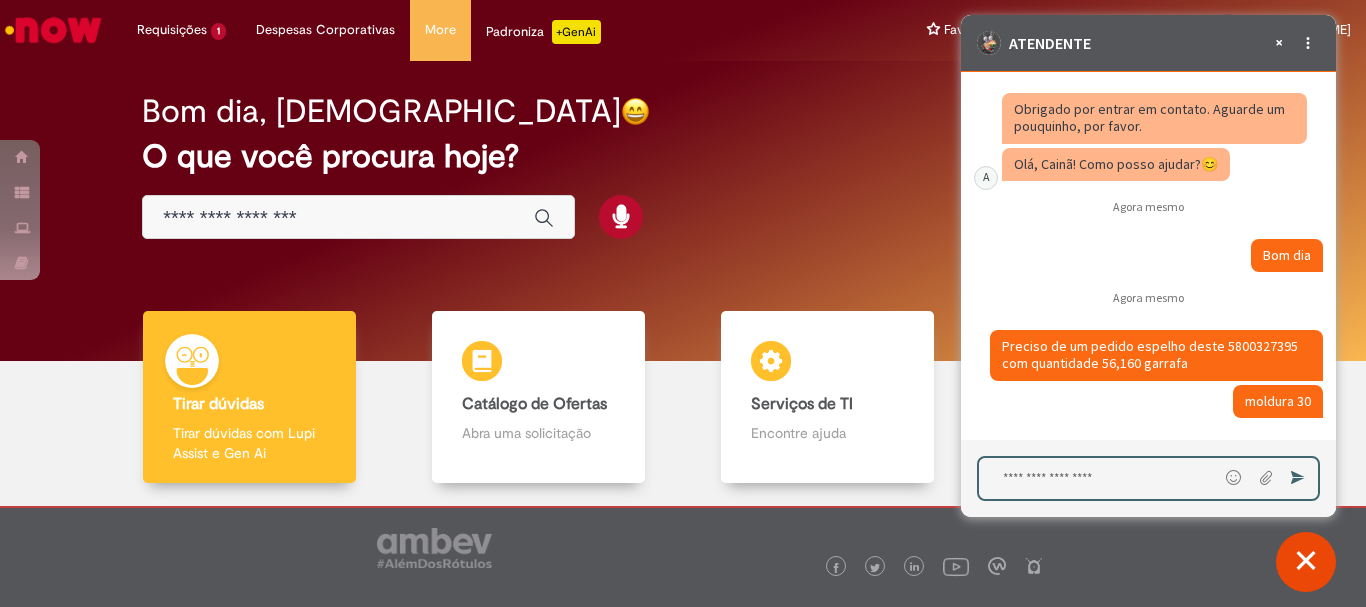 scroll, scrollTop: 5570, scrollLeft: 0, axis: vertical 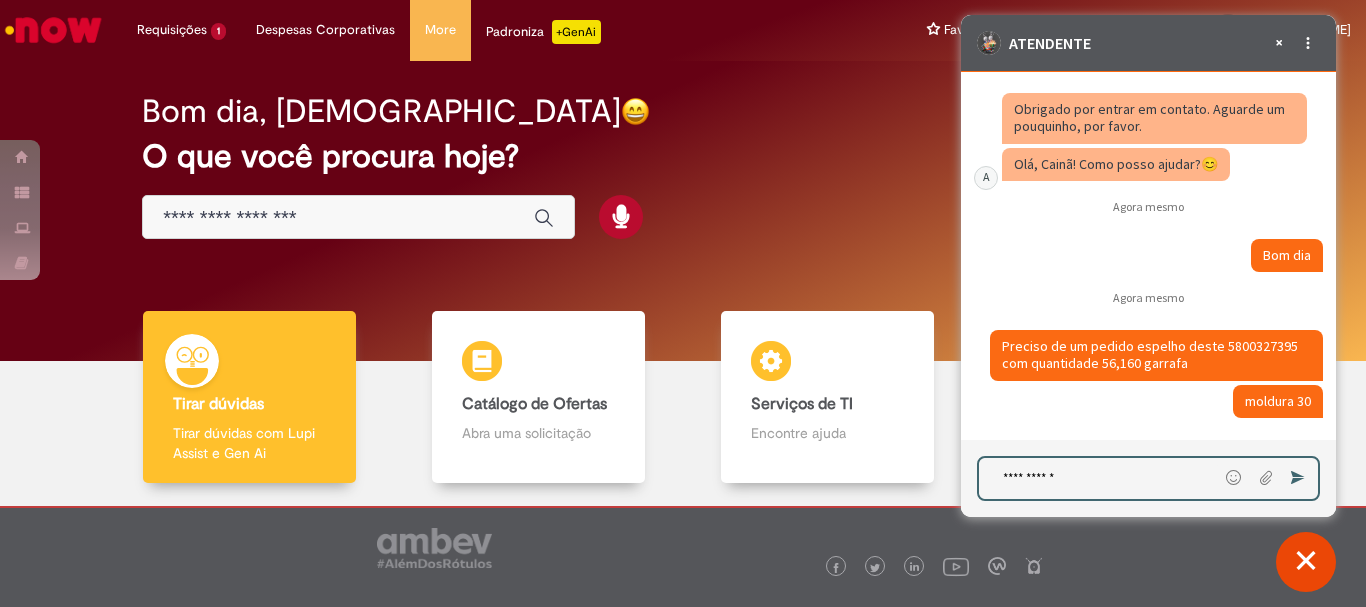 type on "**********" 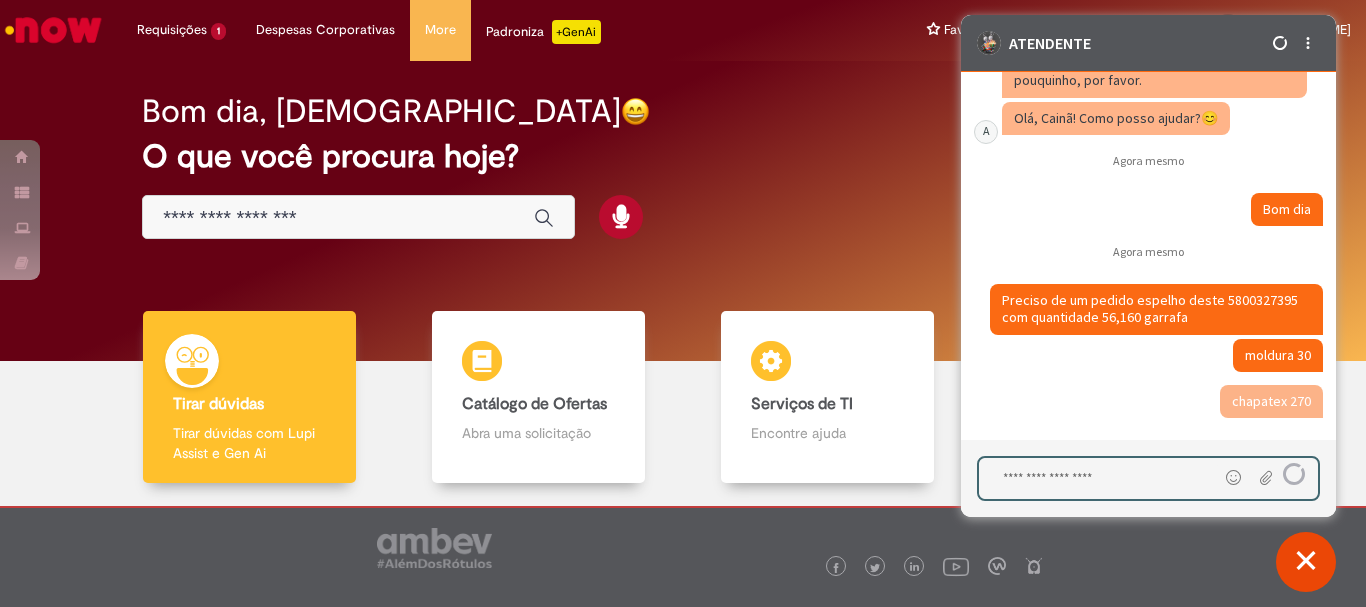 scroll, scrollTop: 5616, scrollLeft: 0, axis: vertical 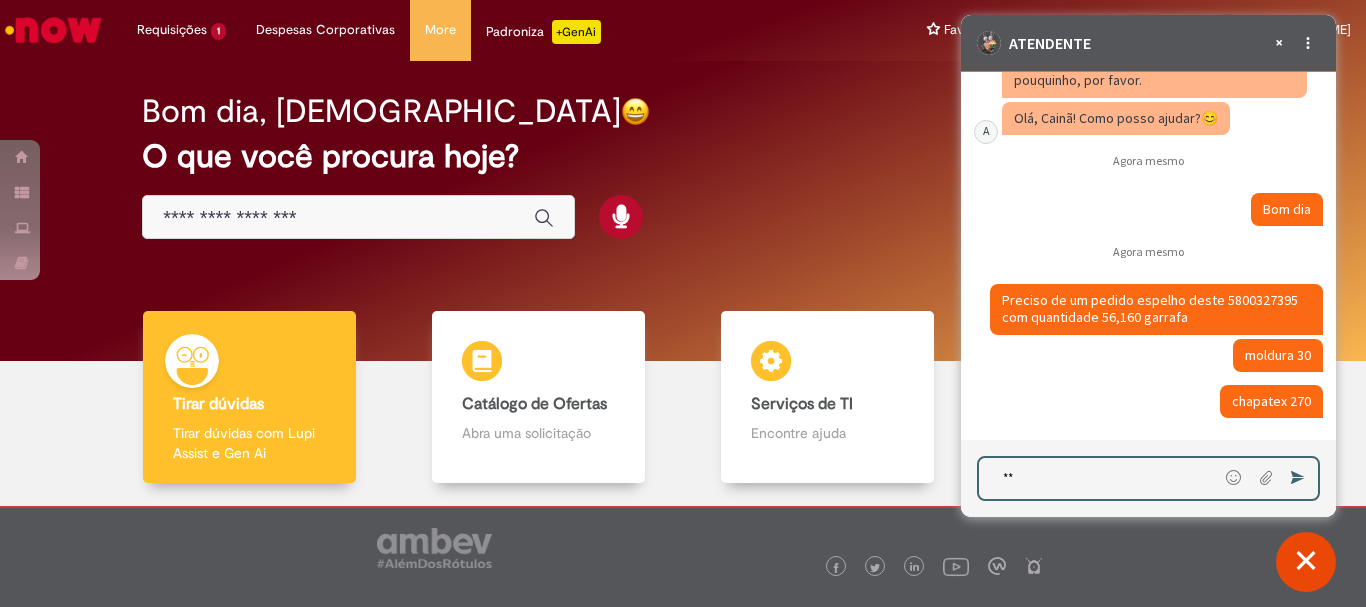 type on "*" 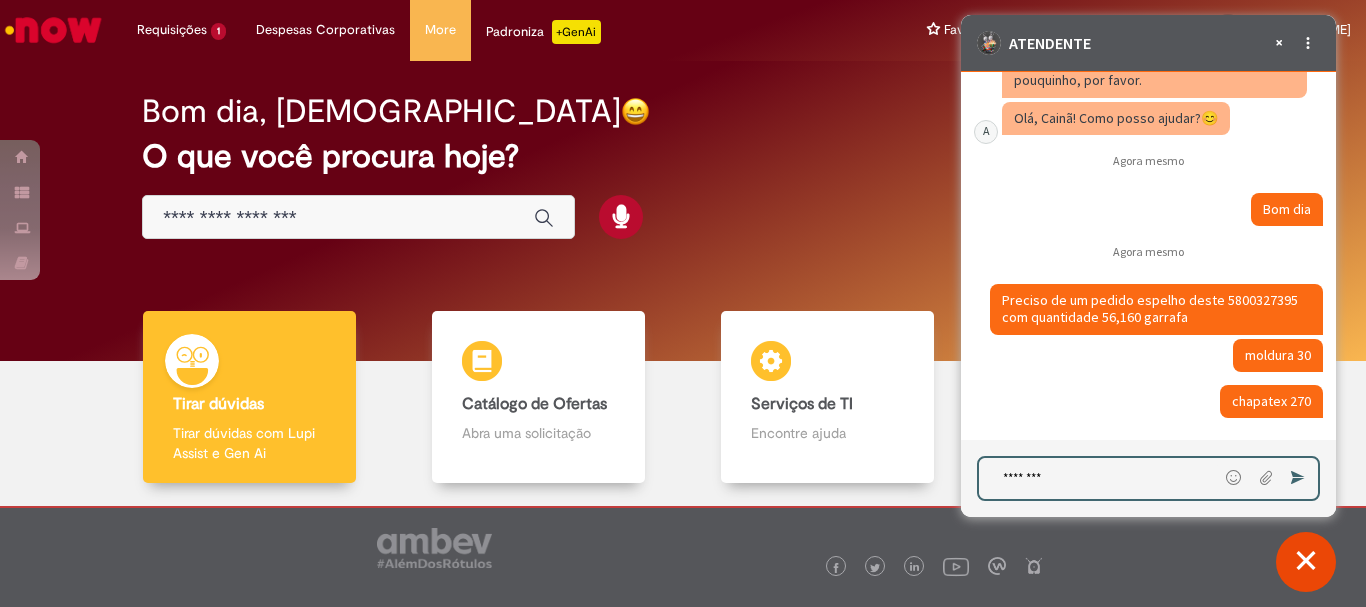 type on "*********" 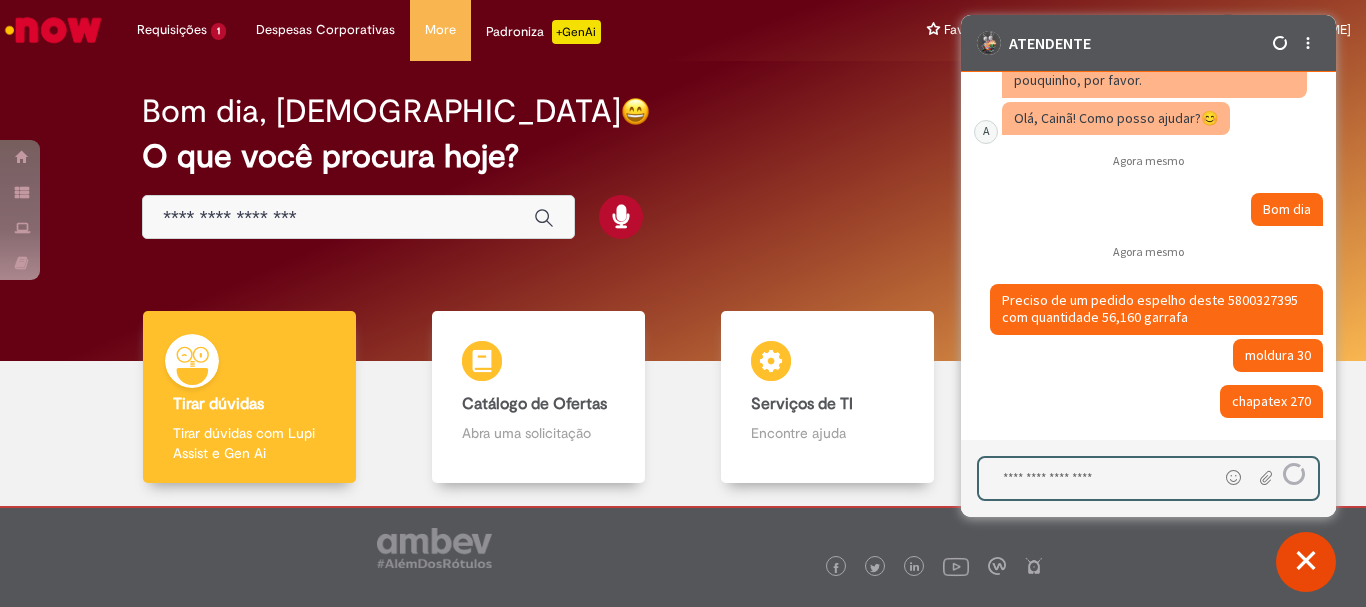 scroll, scrollTop: 5662, scrollLeft: 0, axis: vertical 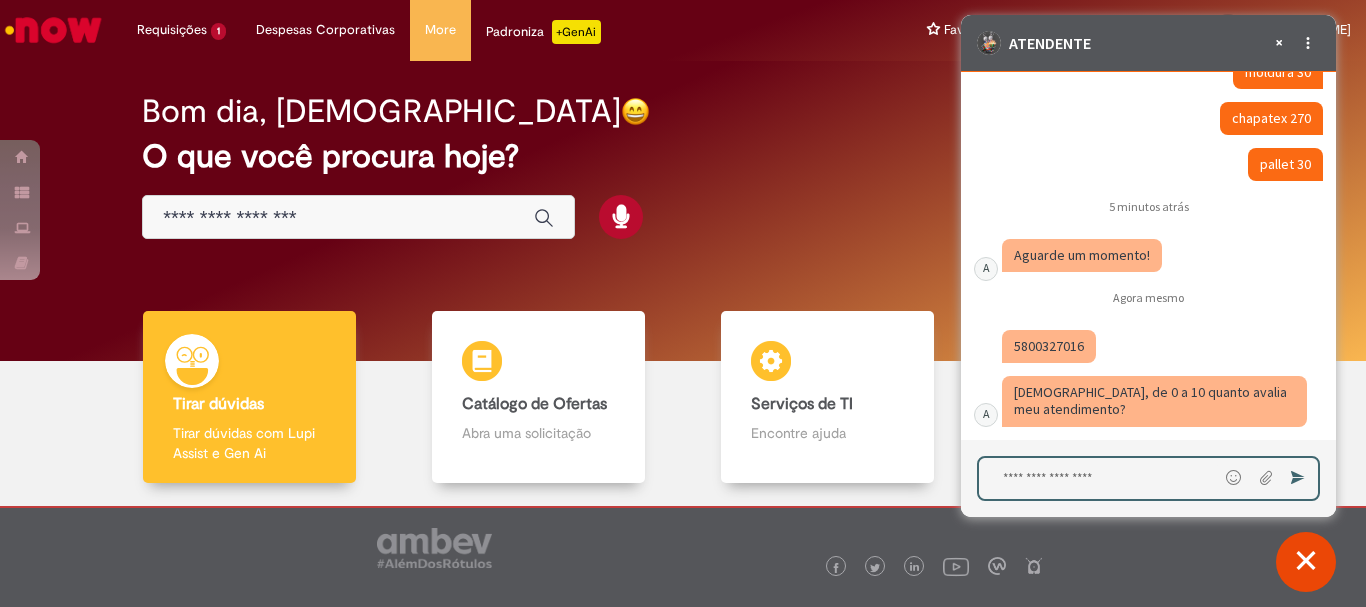 click on "5800327016" 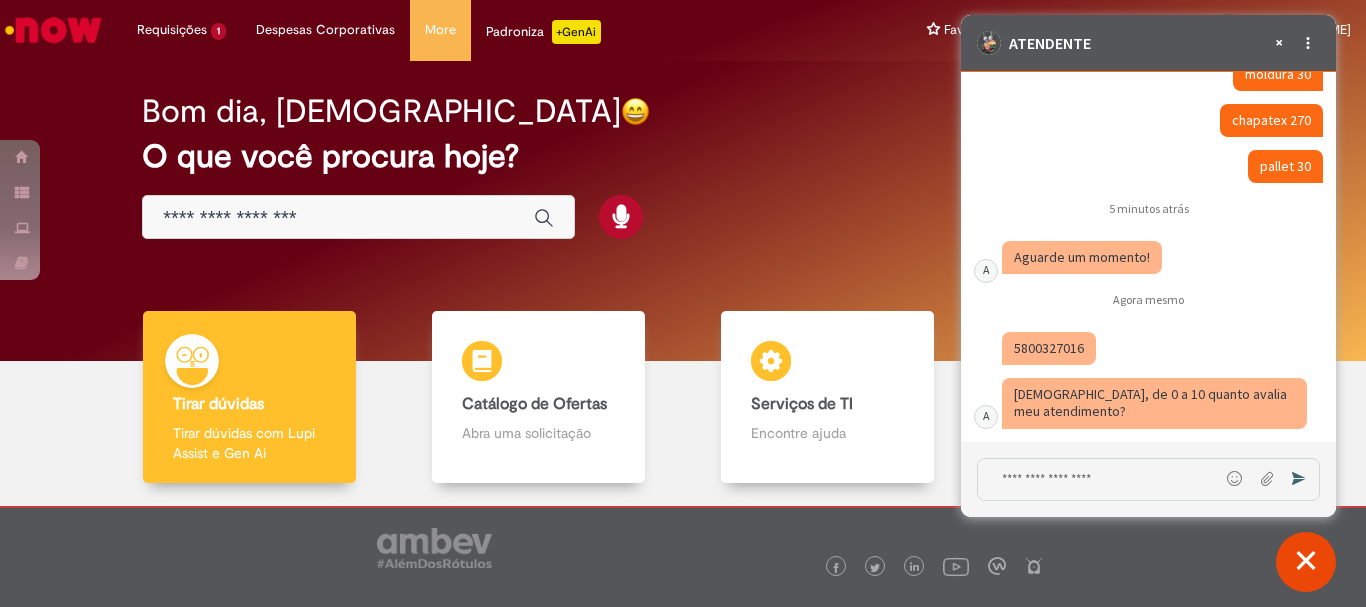 click on "5800327016" 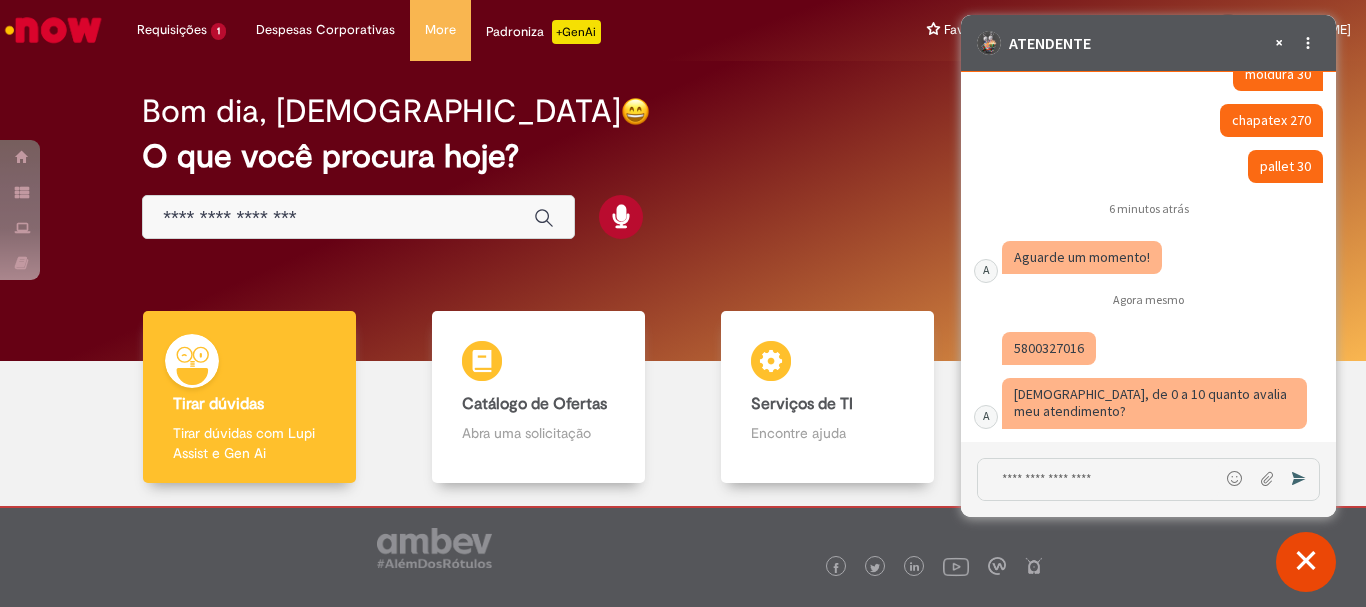 click at bounding box center [1098, 481] 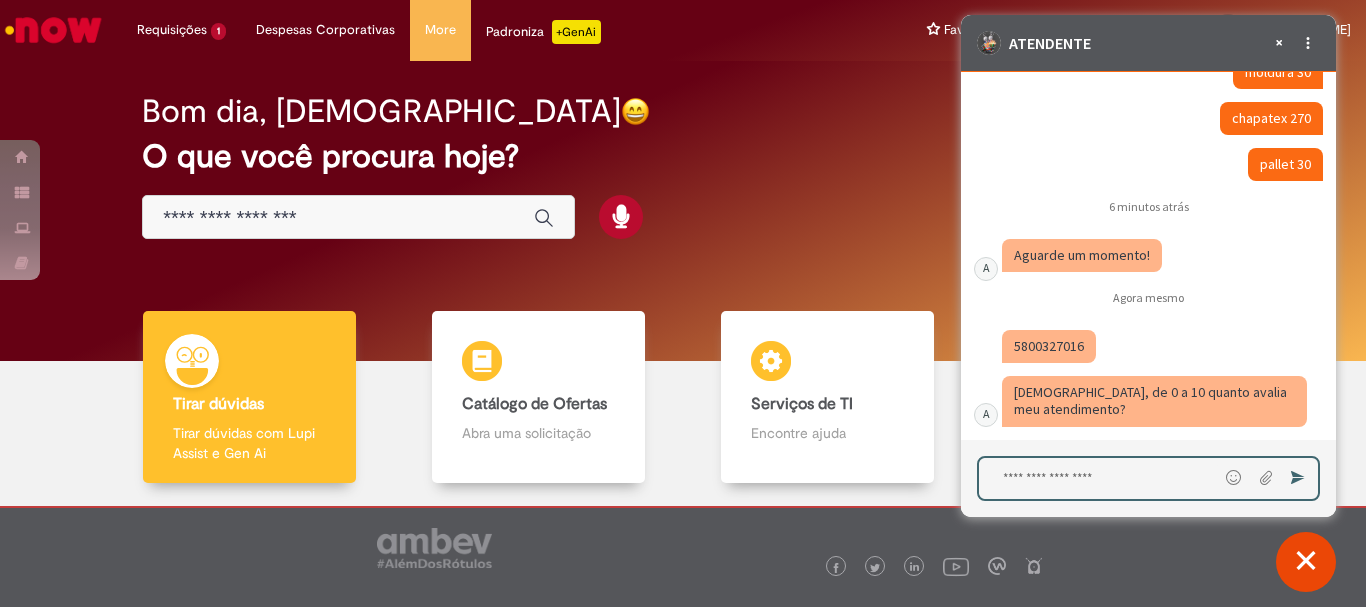 click at bounding box center (1098, 478) 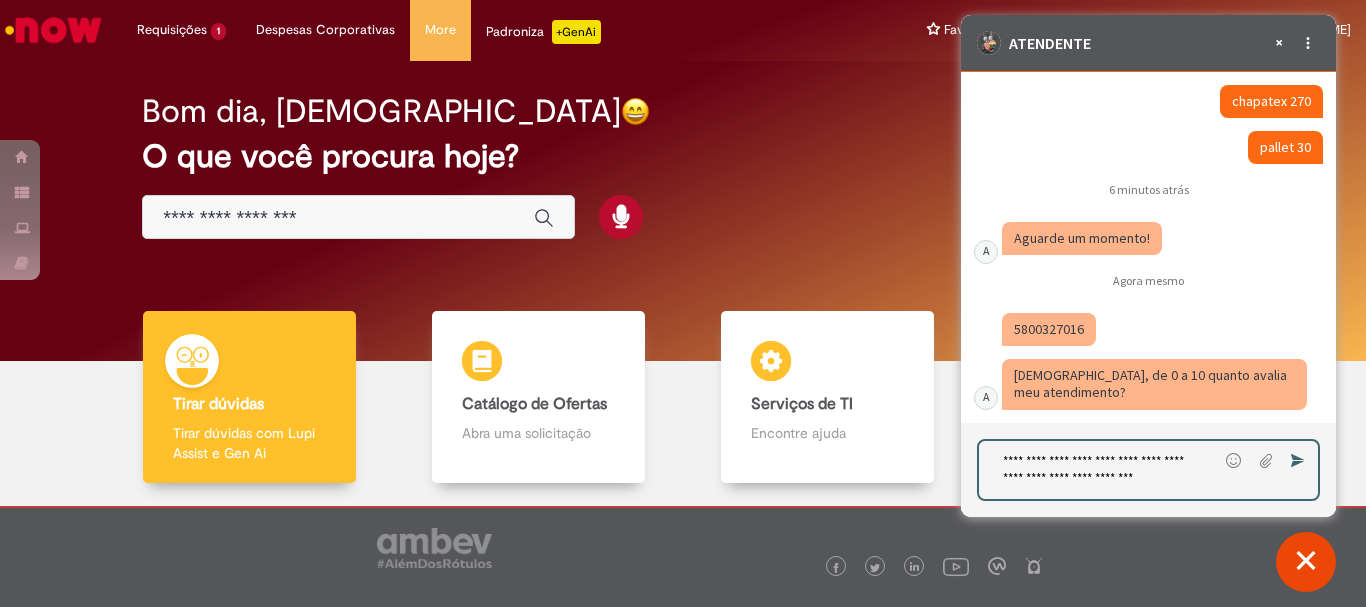 scroll, scrollTop: 5969, scrollLeft: 0, axis: vertical 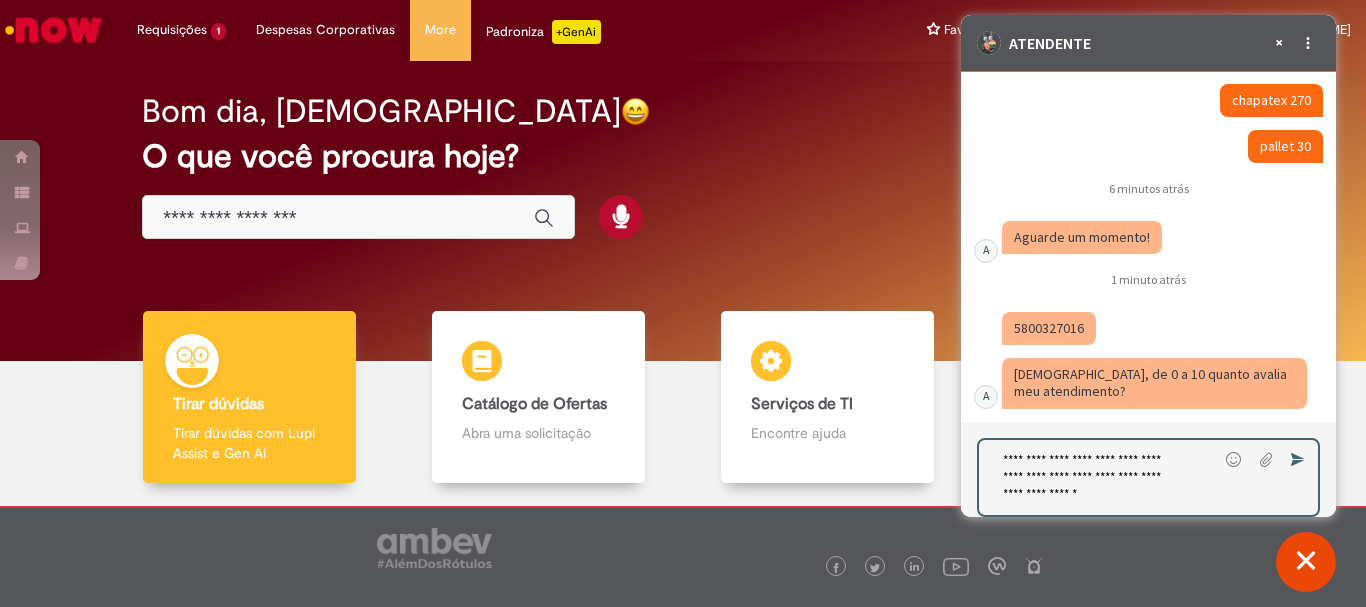 type on "**********" 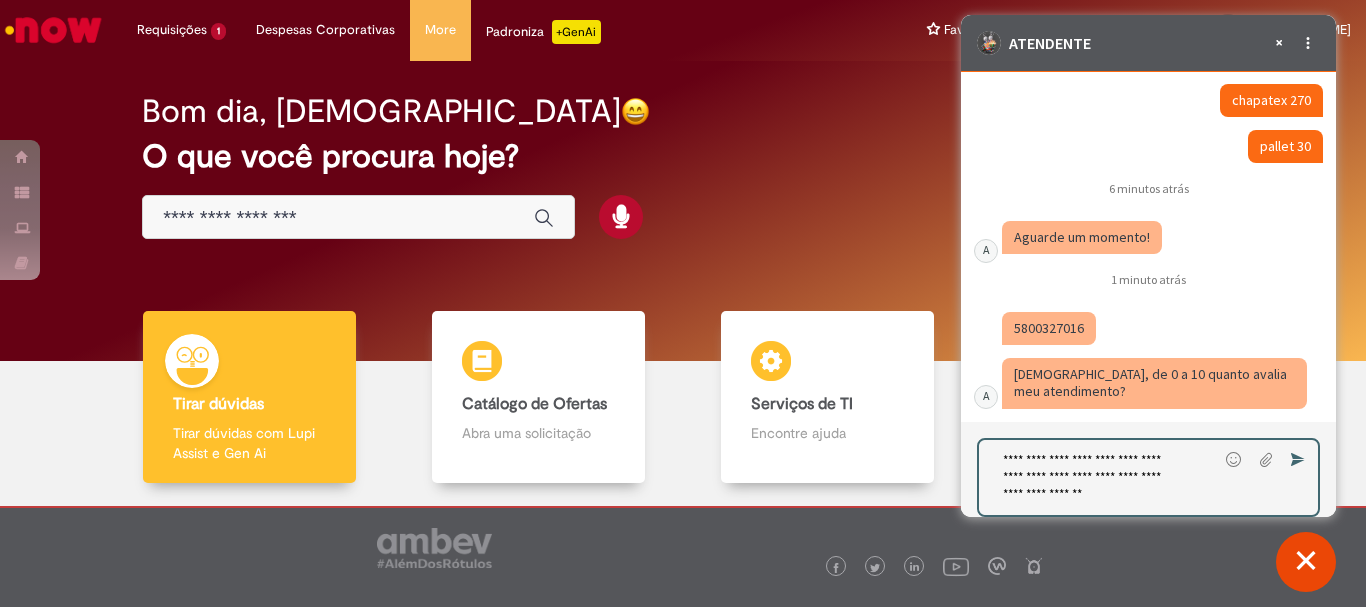 type 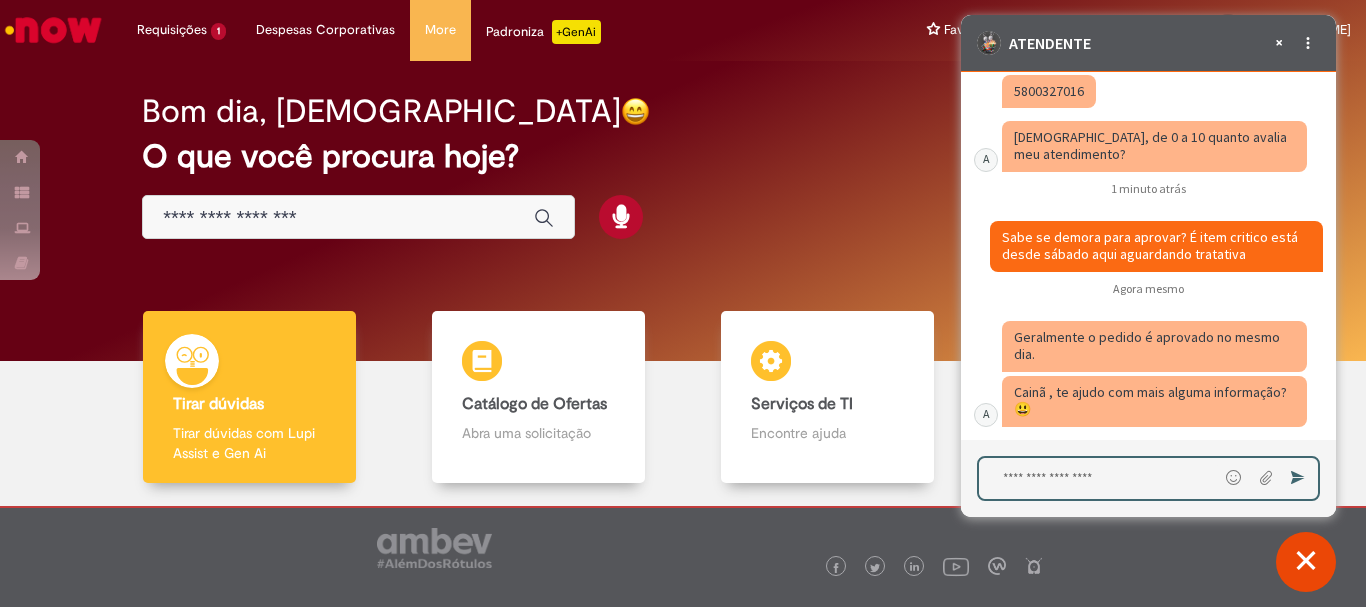 scroll, scrollTop: 6154, scrollLeft: 0, axis: vertical 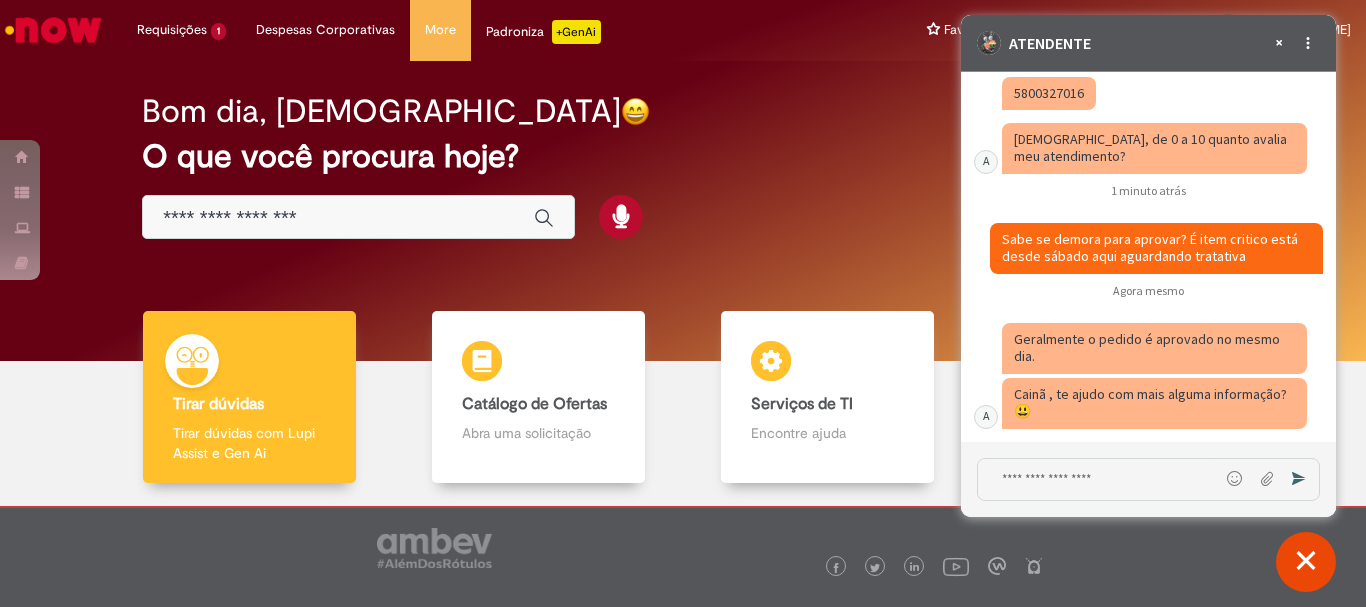 click on "5800327016" 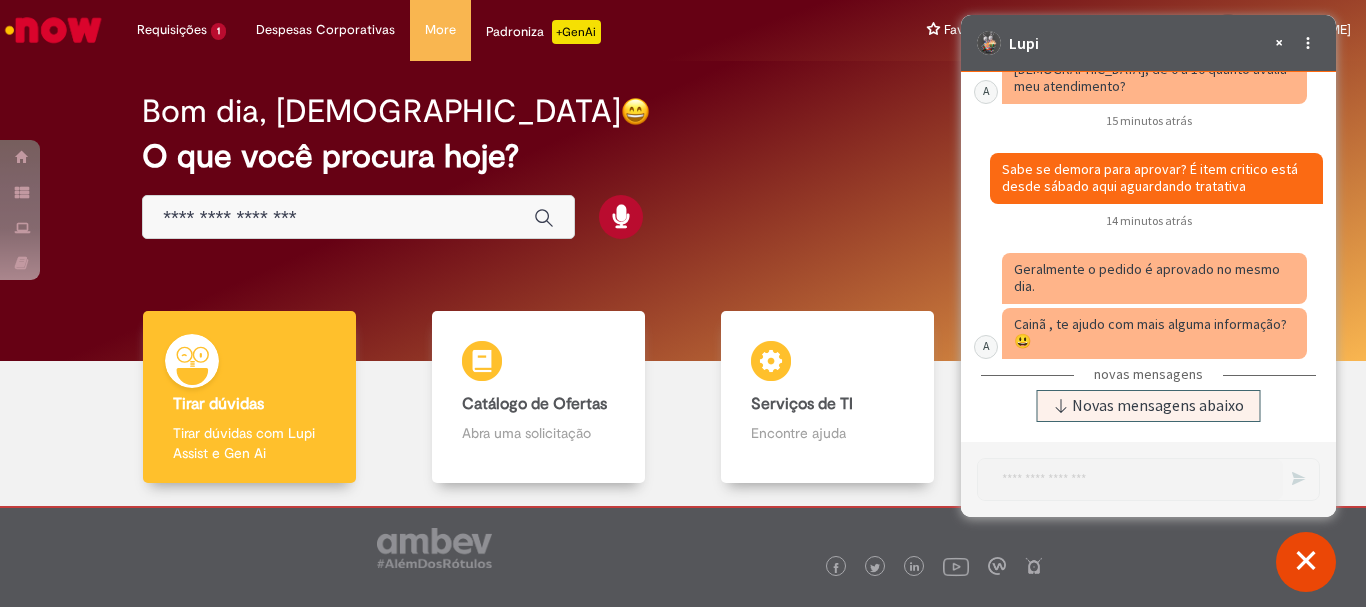scroll, scrollTop: 6532, scrollLeft: 0, axis: vertical 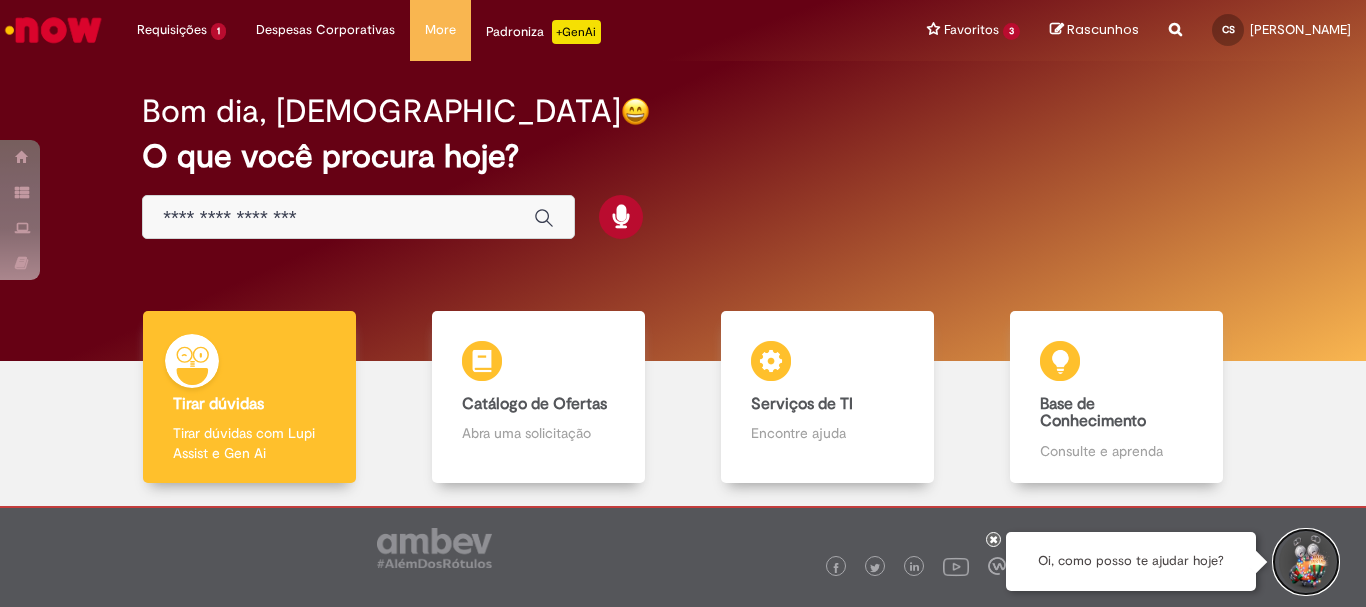 click at bounding box center (1306, 562) 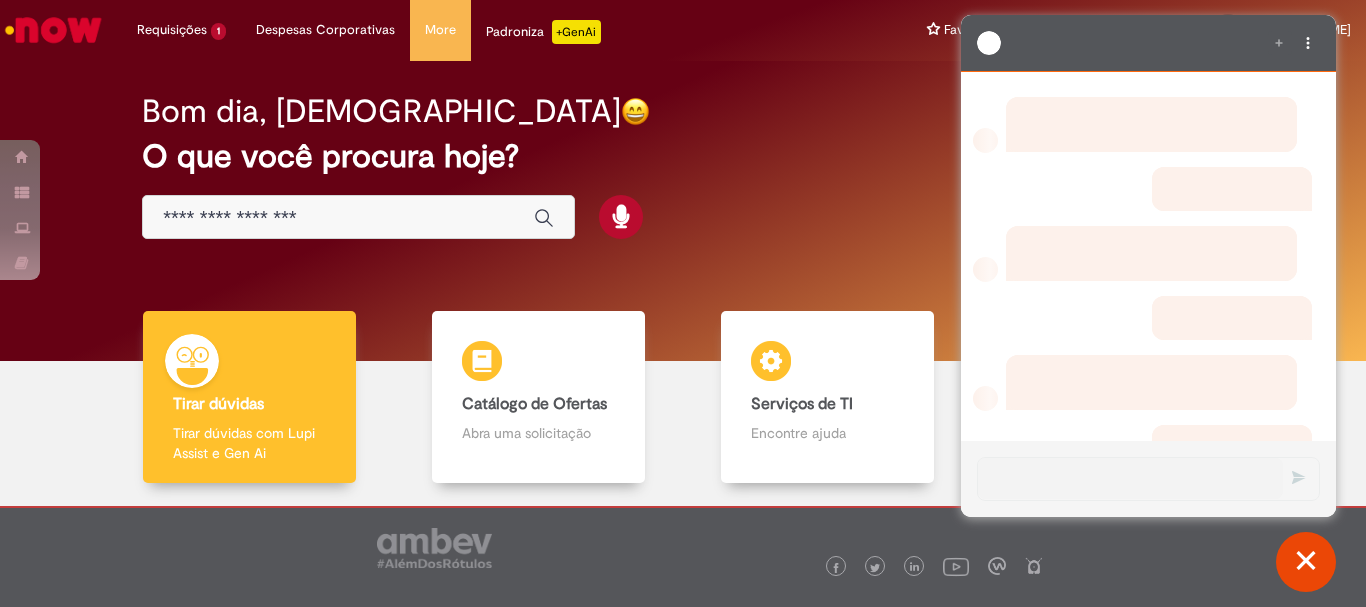scroll, scrollTop: 0, scrollLeft: 0, axis: both 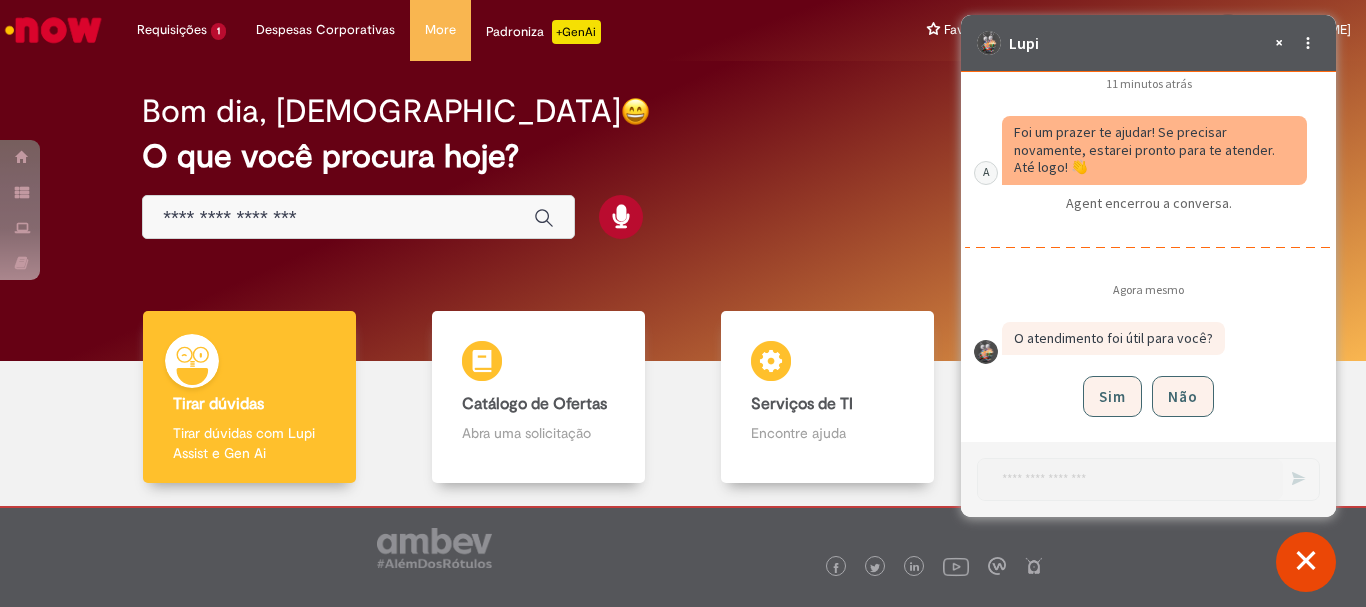 type on "1" 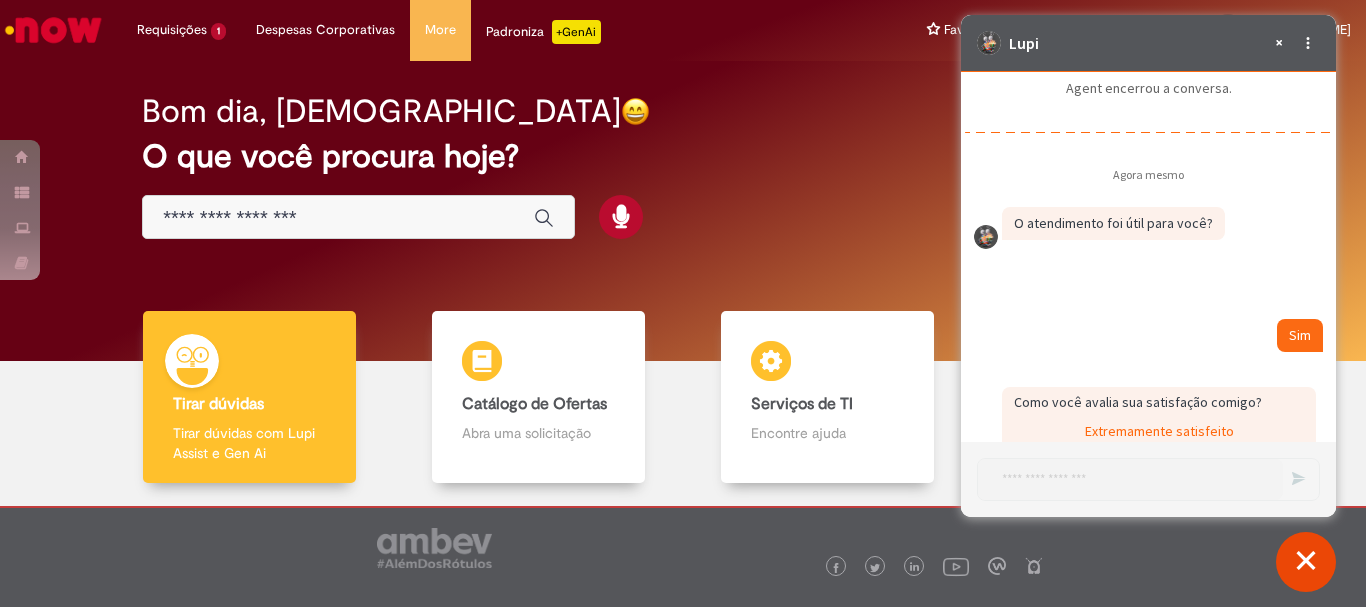 scroll, scrollTop: 3053, scrollLeft: 0, axis: vertical 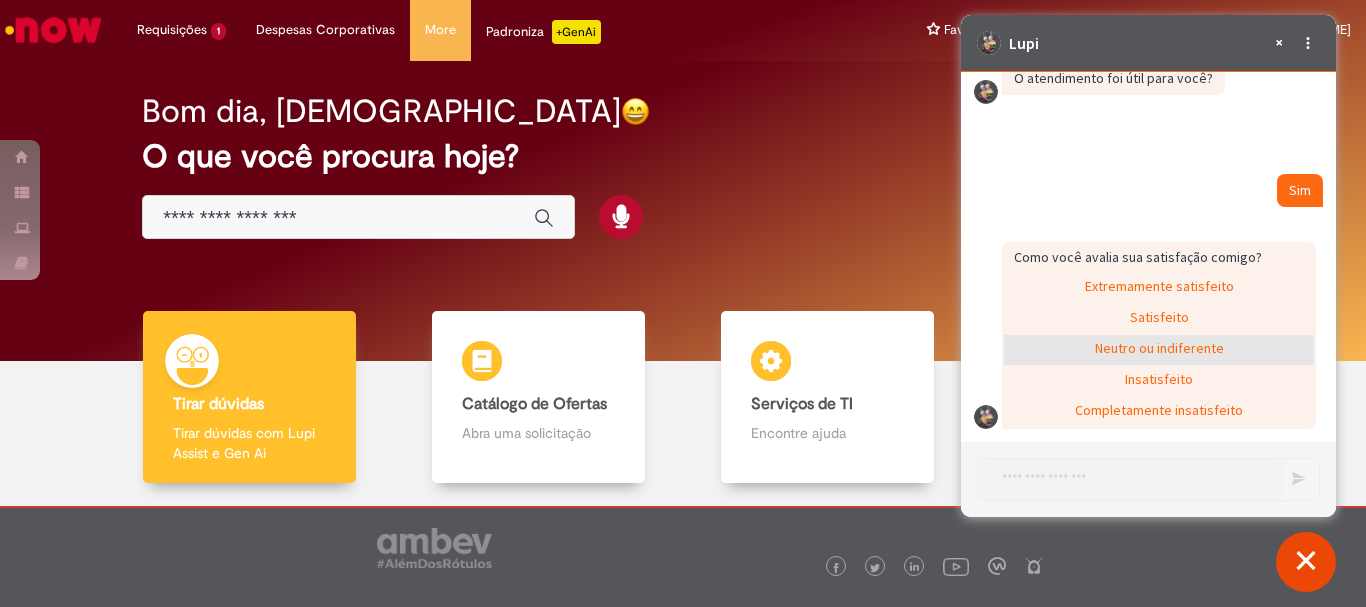 click on "Neutro ou indiferente" 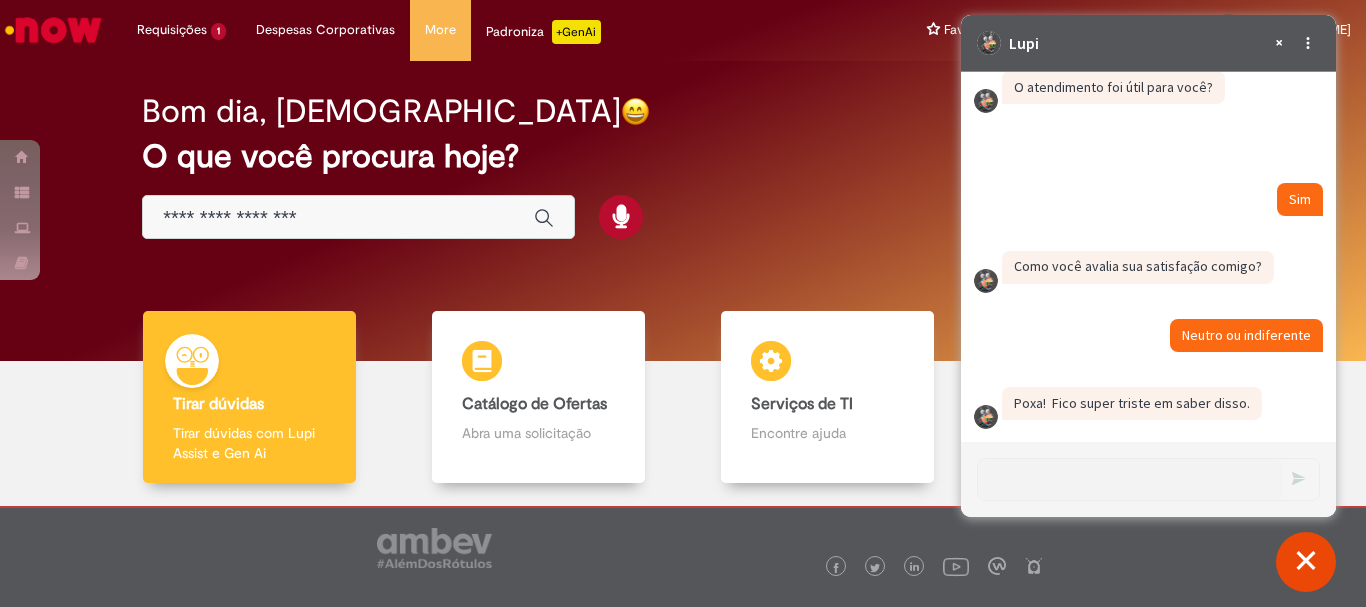 scroll, scrollTop: 3064, scrollLeft: 0, axis: vertical 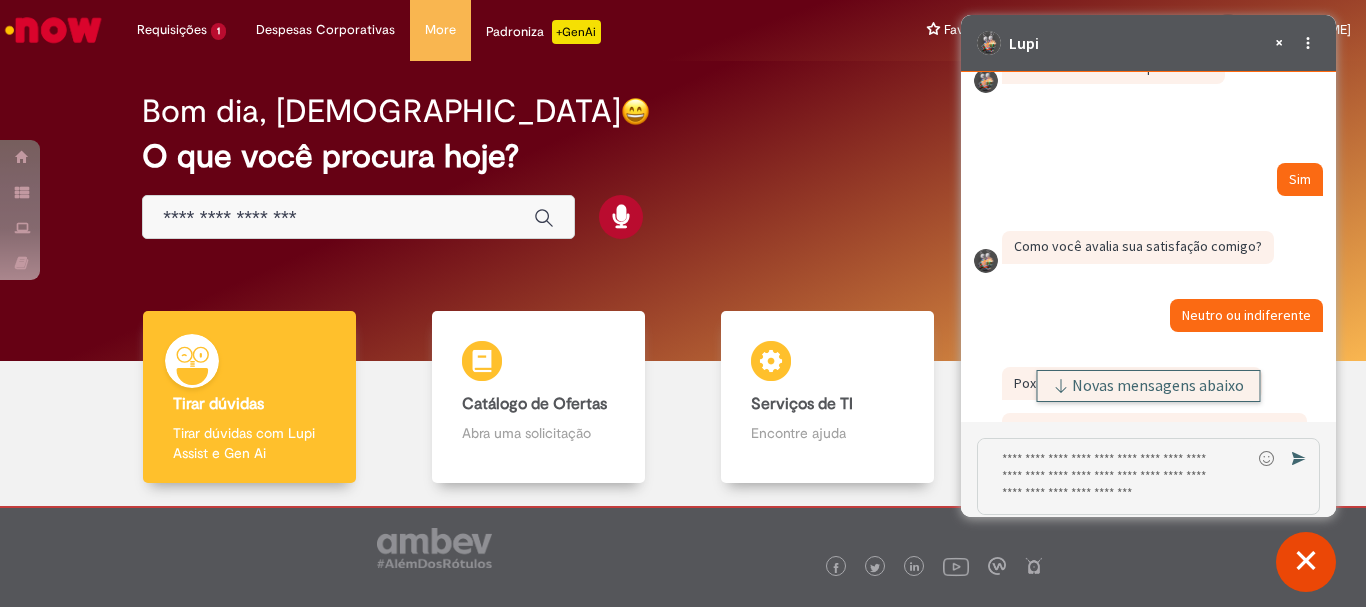 click on "Novas mensagens abaixo" at bounding box center [1149, 386] 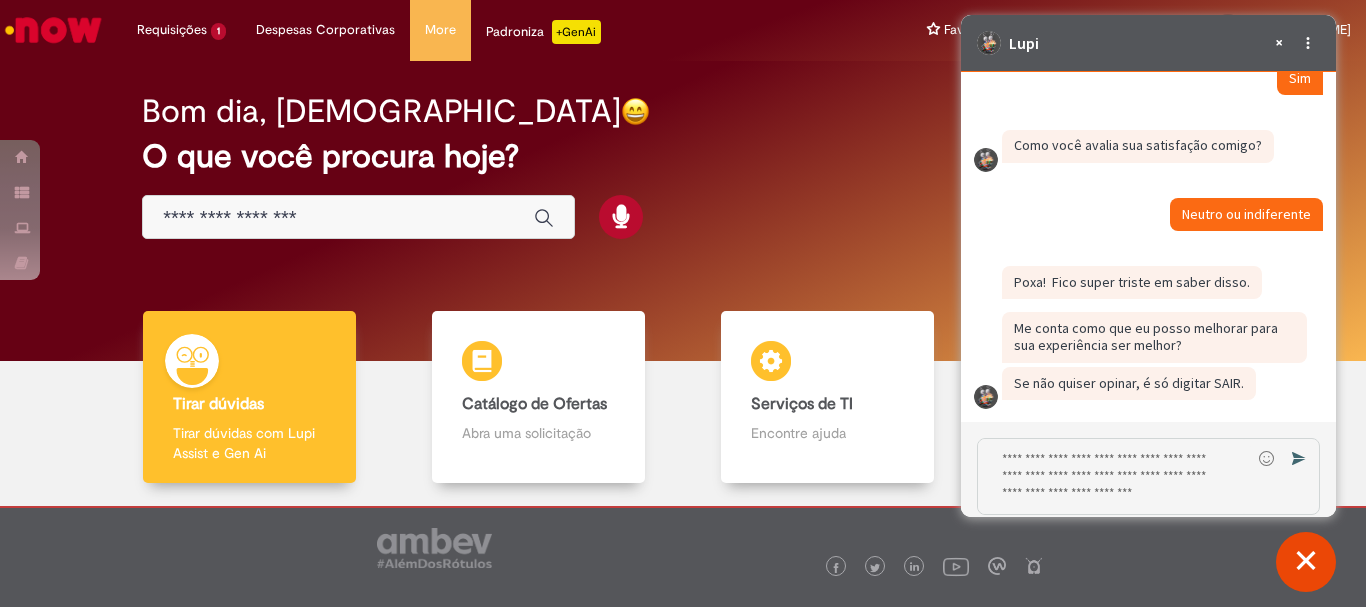 click at bounding box center (1114, 476) 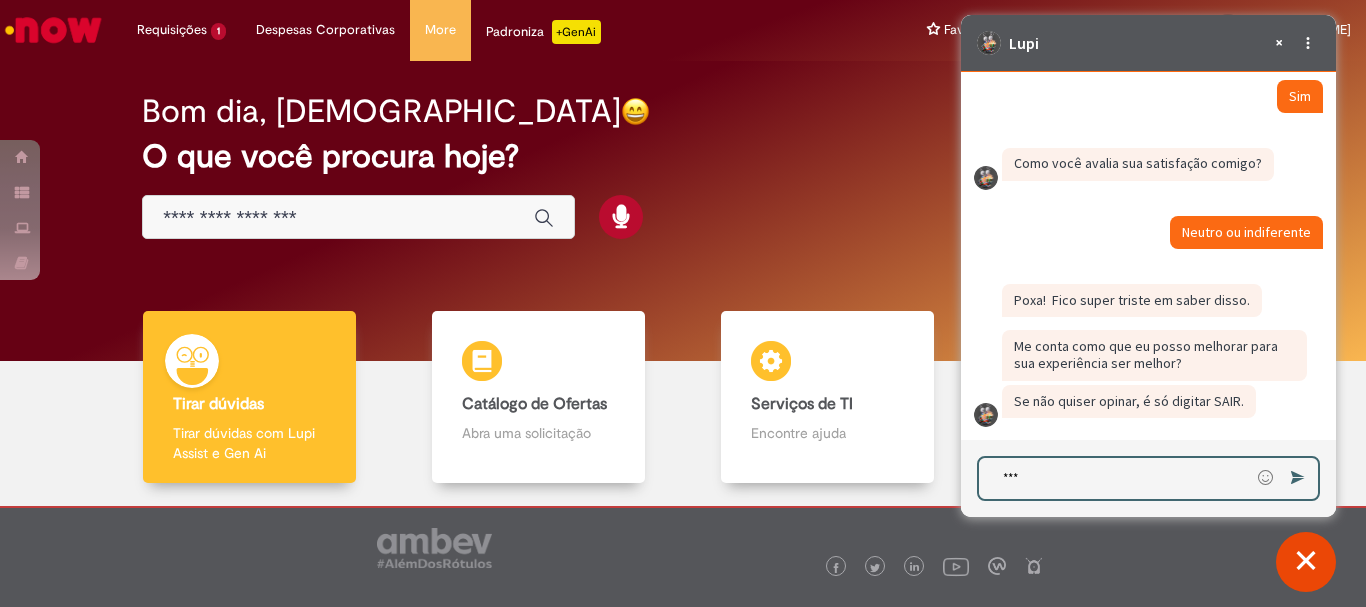 type on "****" 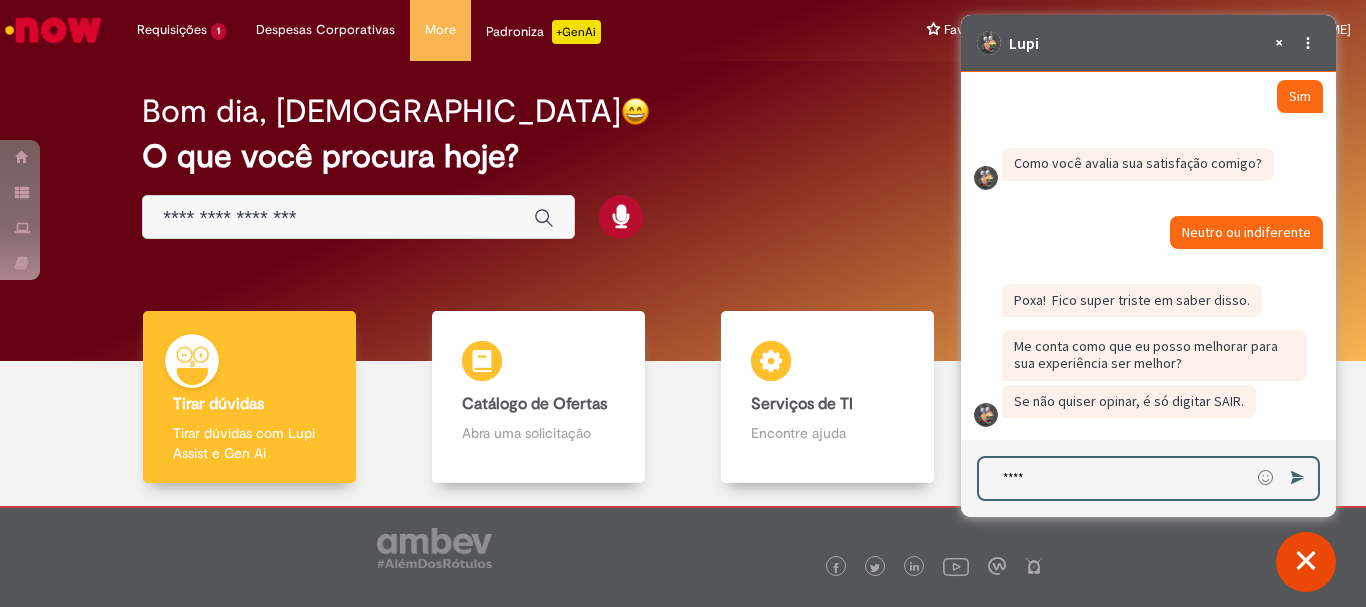 type 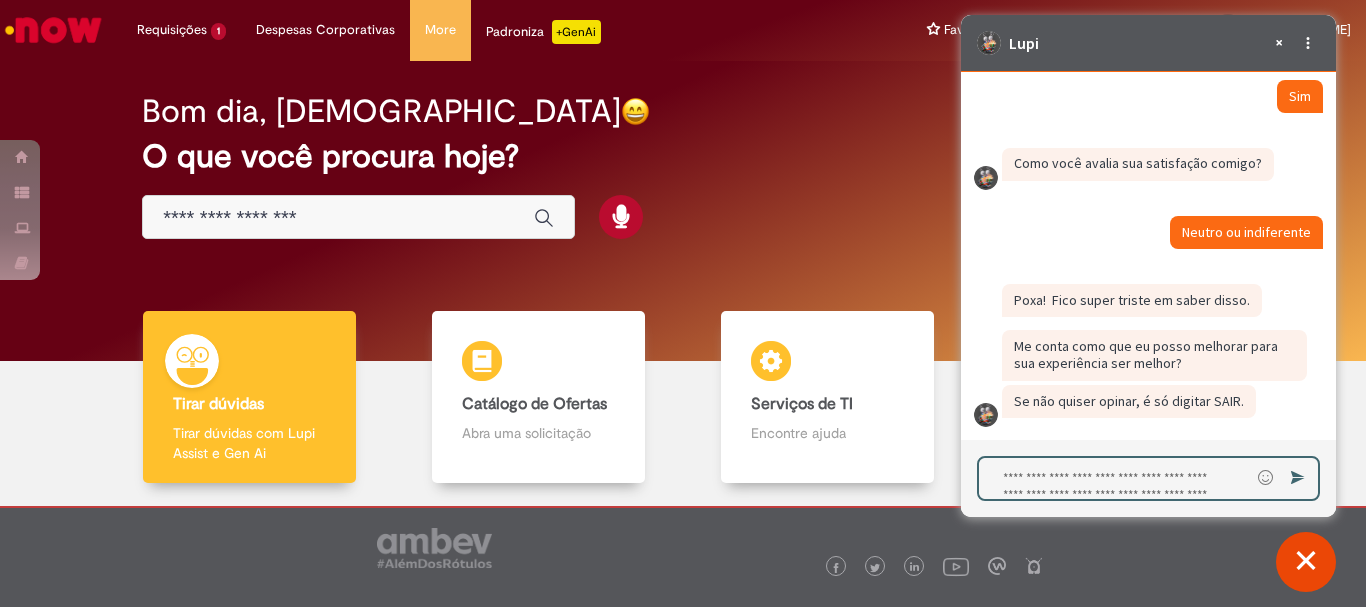 scroll, scrollTop: 3213, scrollLeft: 0, axis: vertical 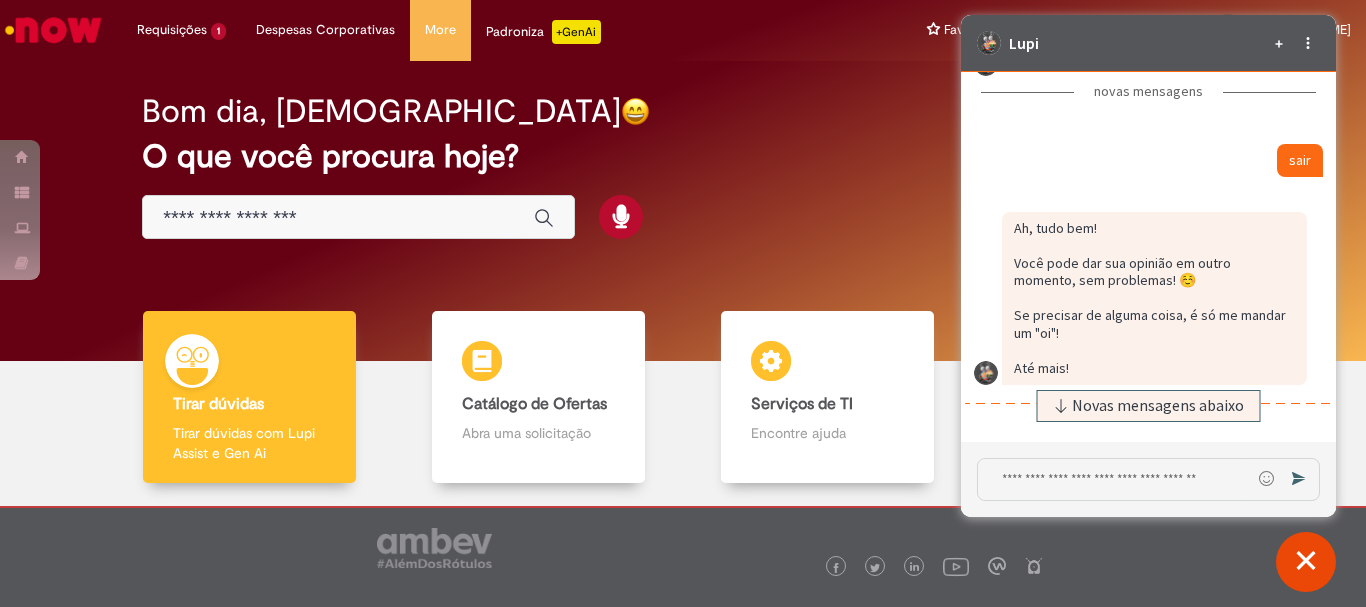 click 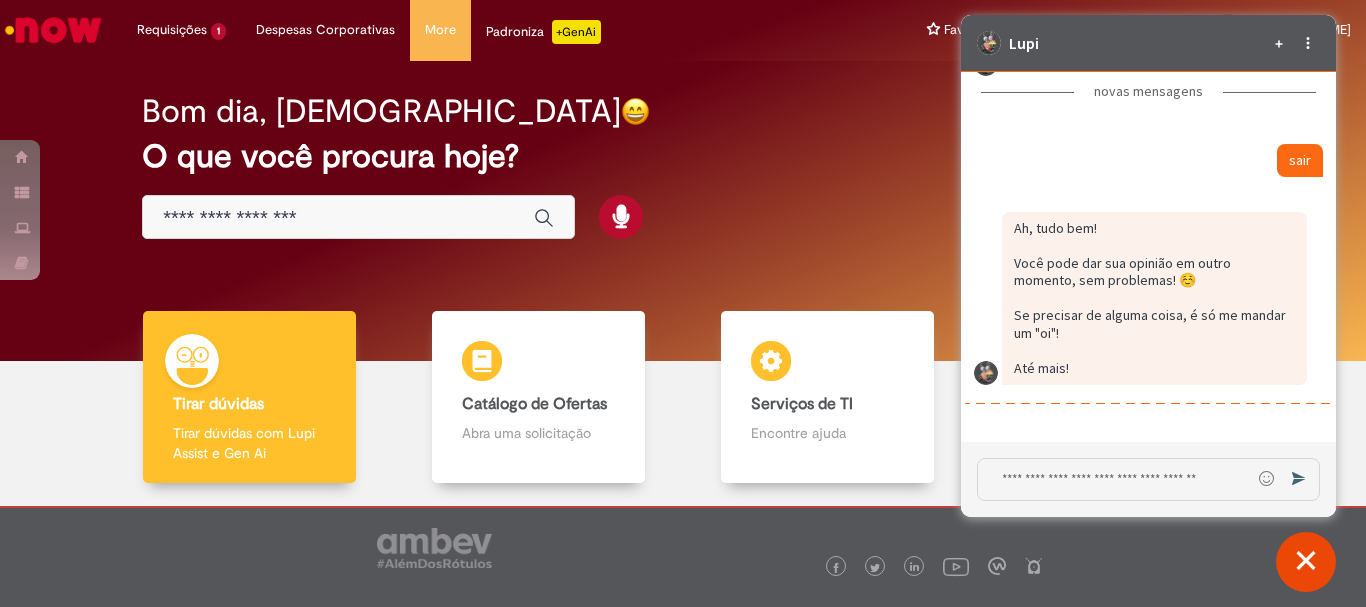 click on "seperator" 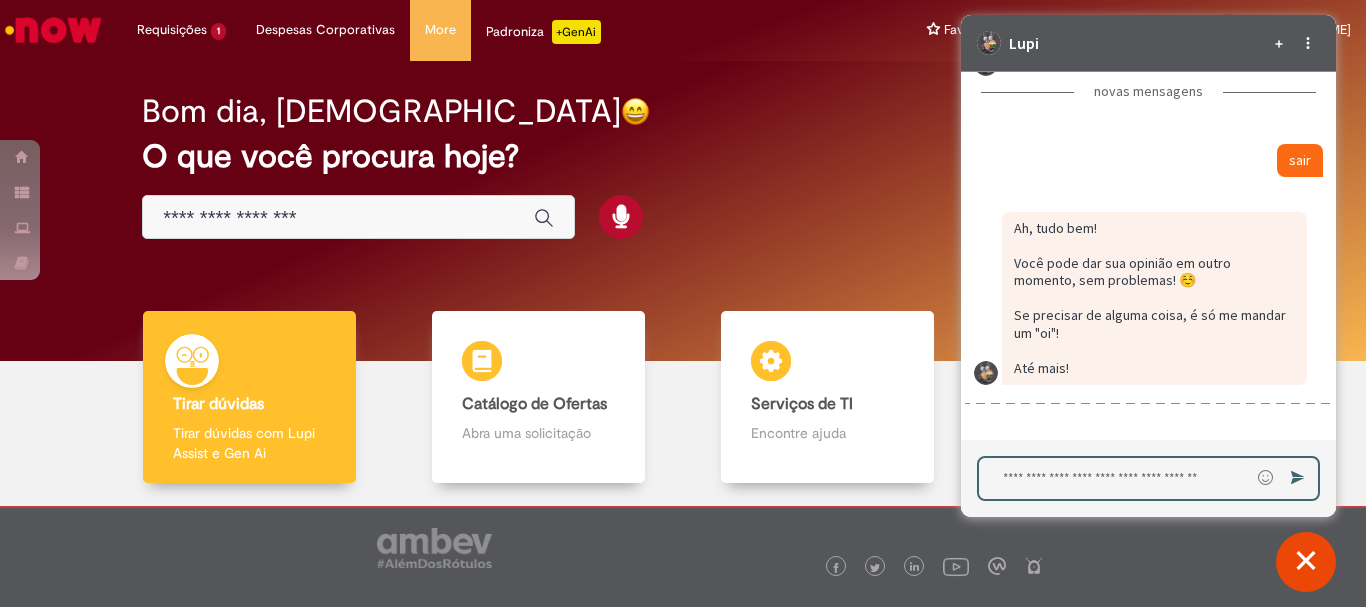 click at bounding box center (1114, 478) 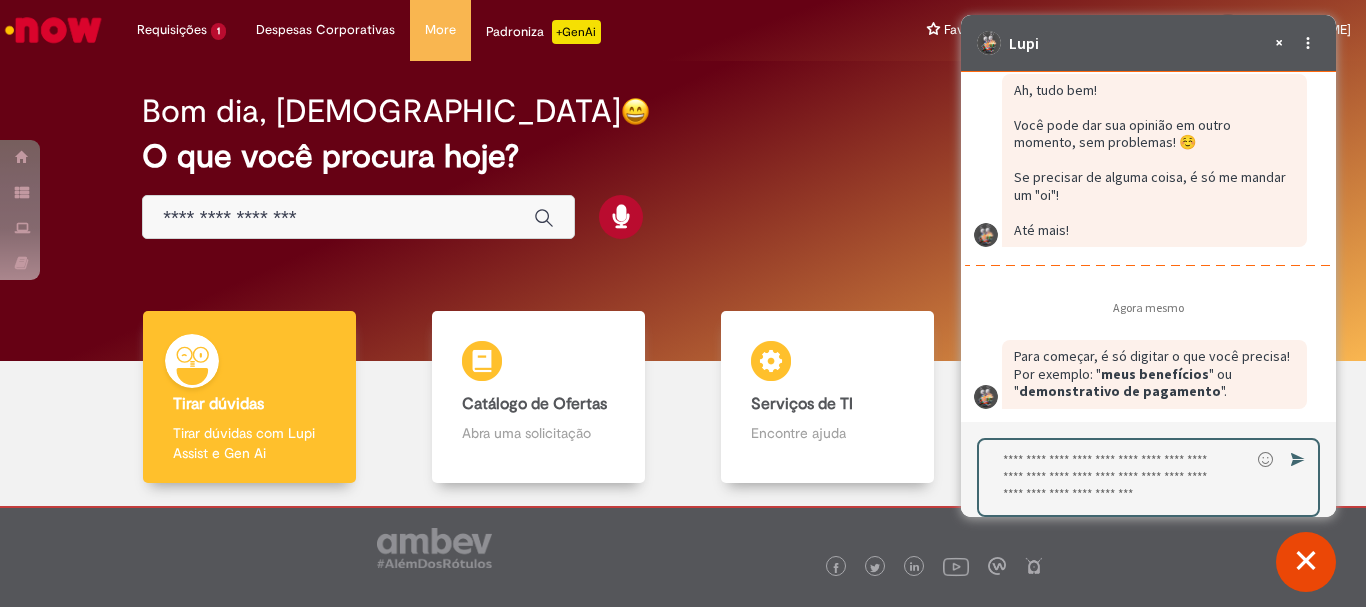 scroll, scrollTop: 3704, scrollLeft: 0, axis: vertical 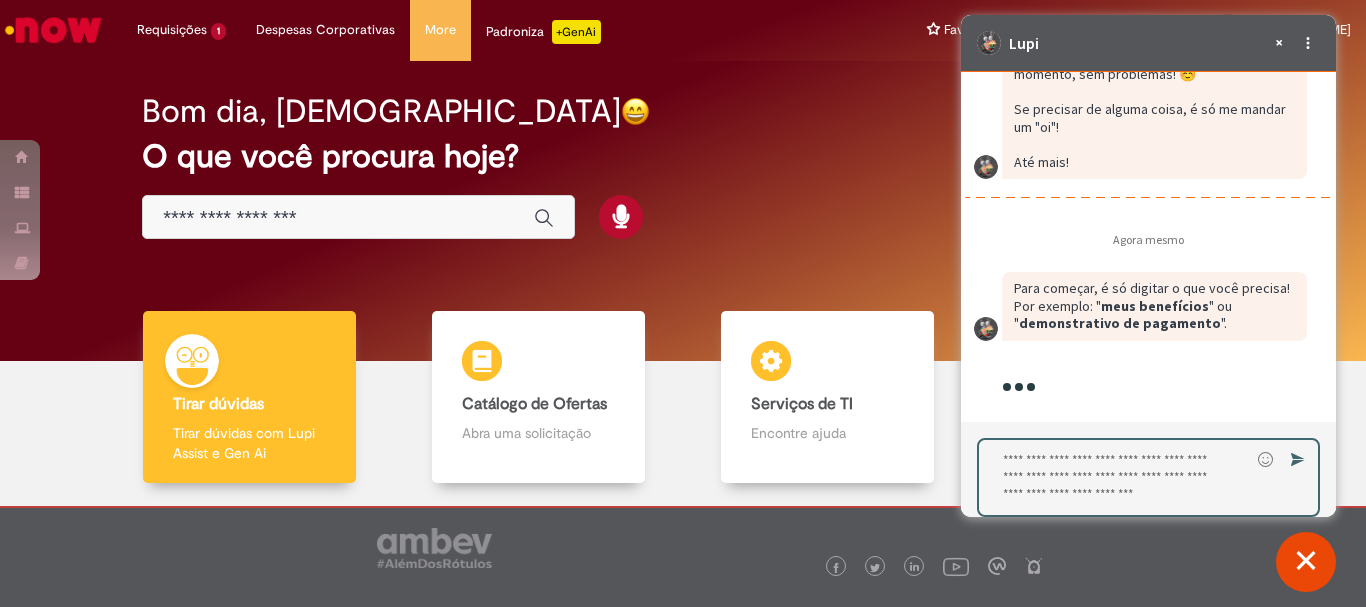 type on "*" 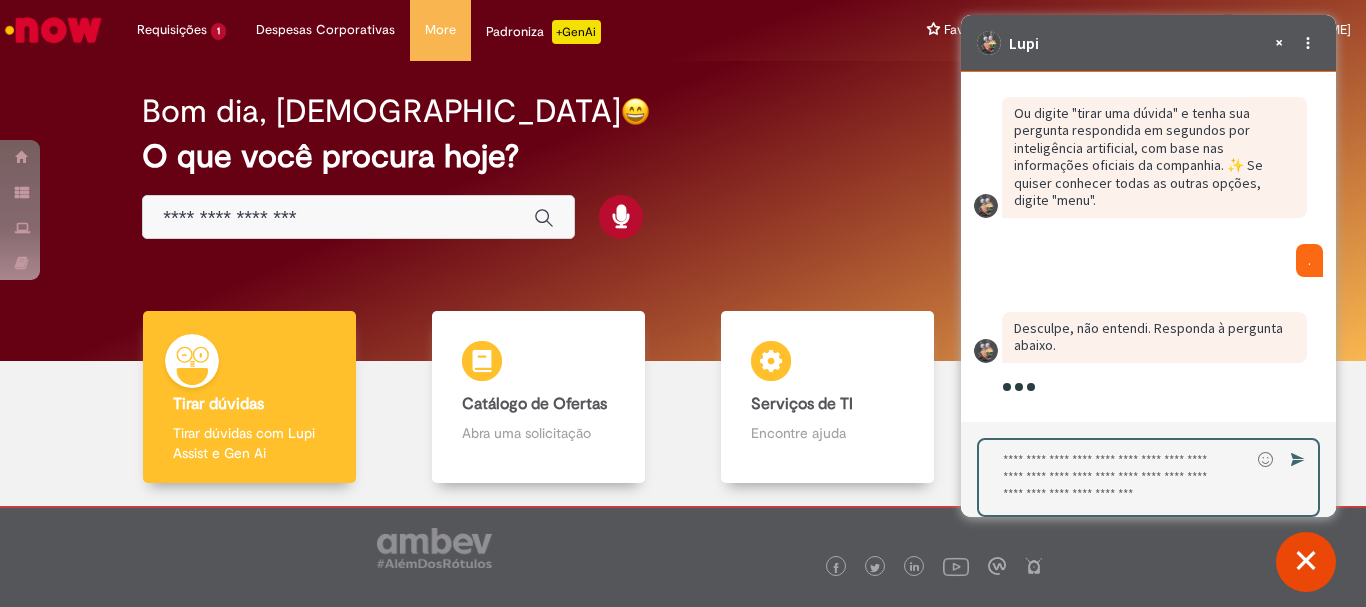 scroll, scrollTop: 4336, scrollLeft: 0, axis: vertical 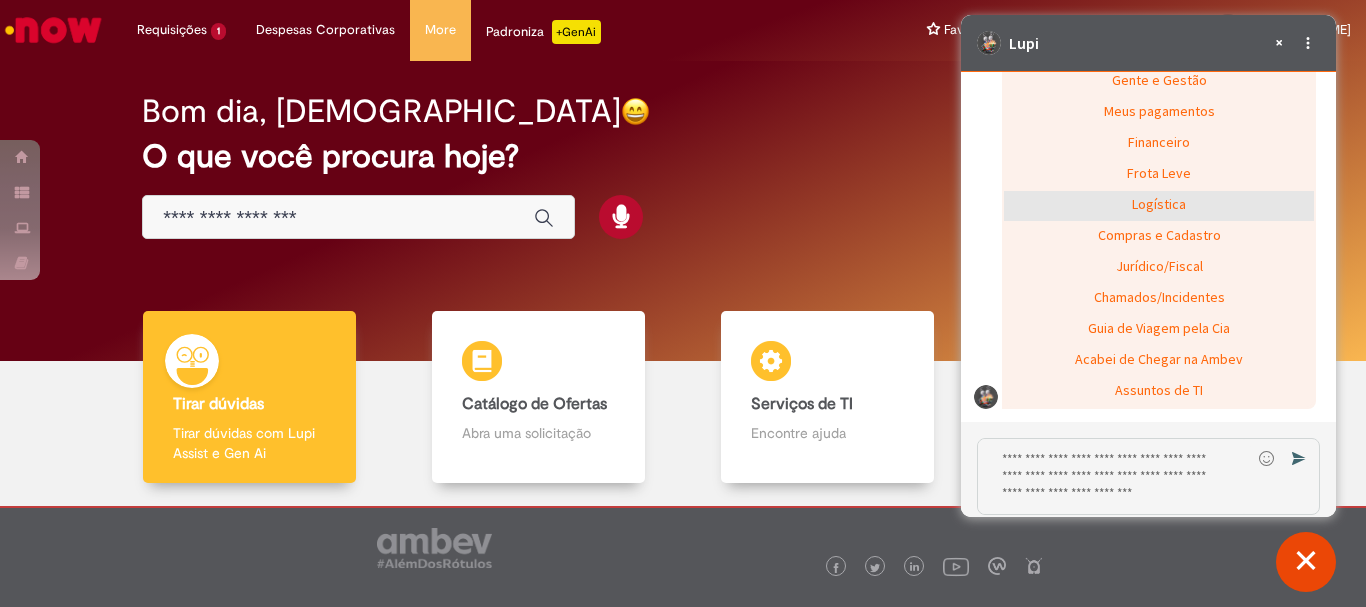 click on "Logística" 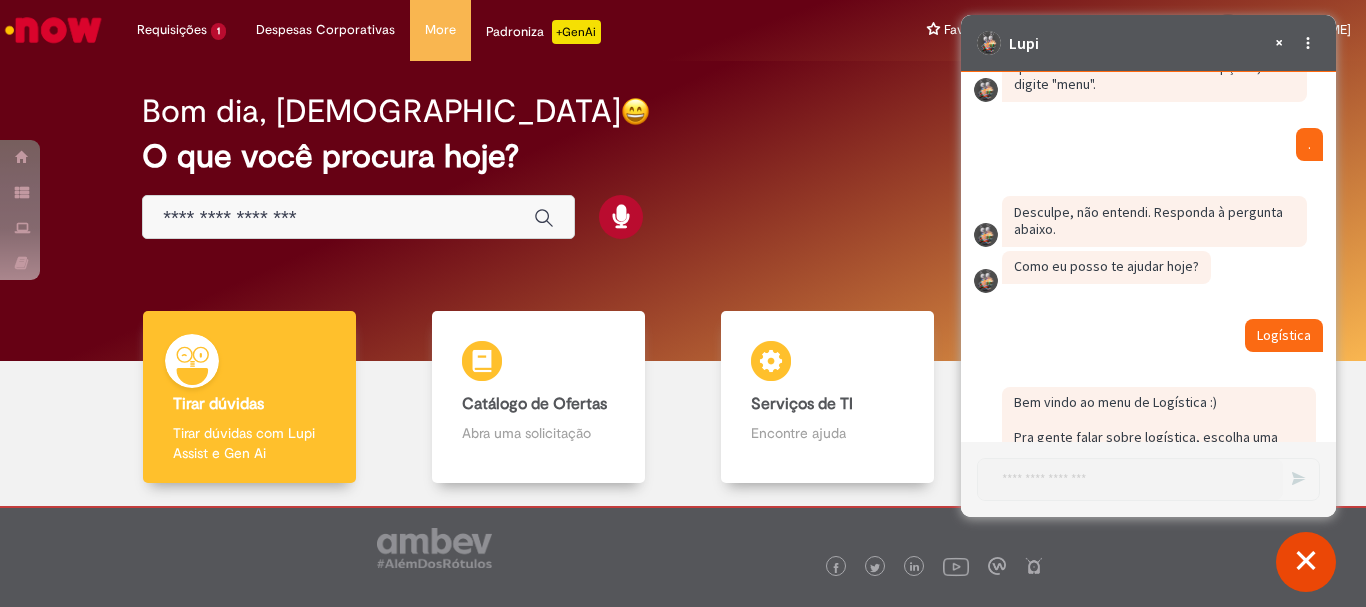 scroll, scrollTop: 4319, scrollLeft: 0, axis: vertical 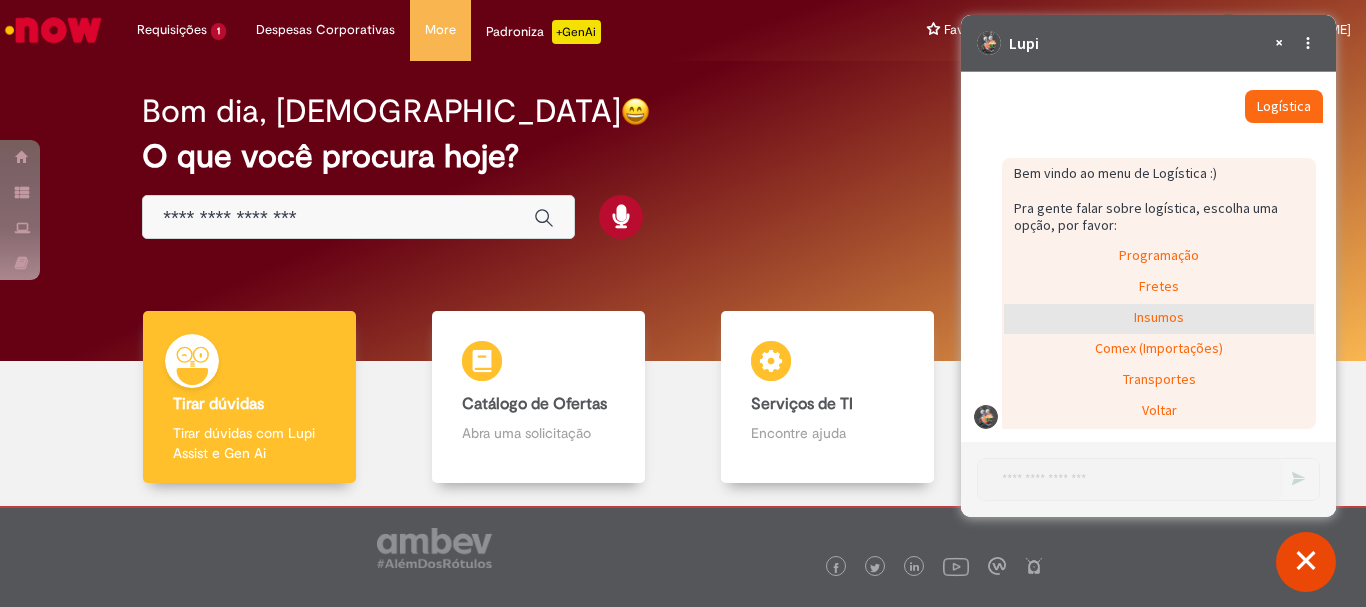 click on "Insumos" 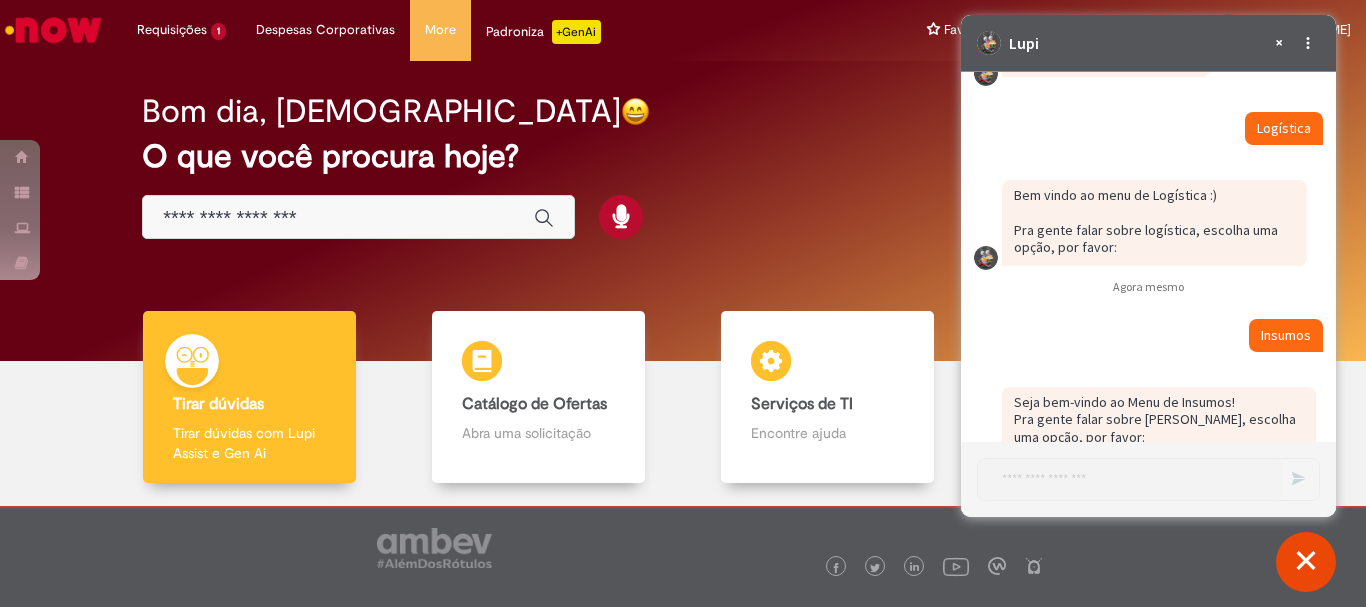 scroll, scrollTop: 4446, scrollLeft: 0, axis: vertical 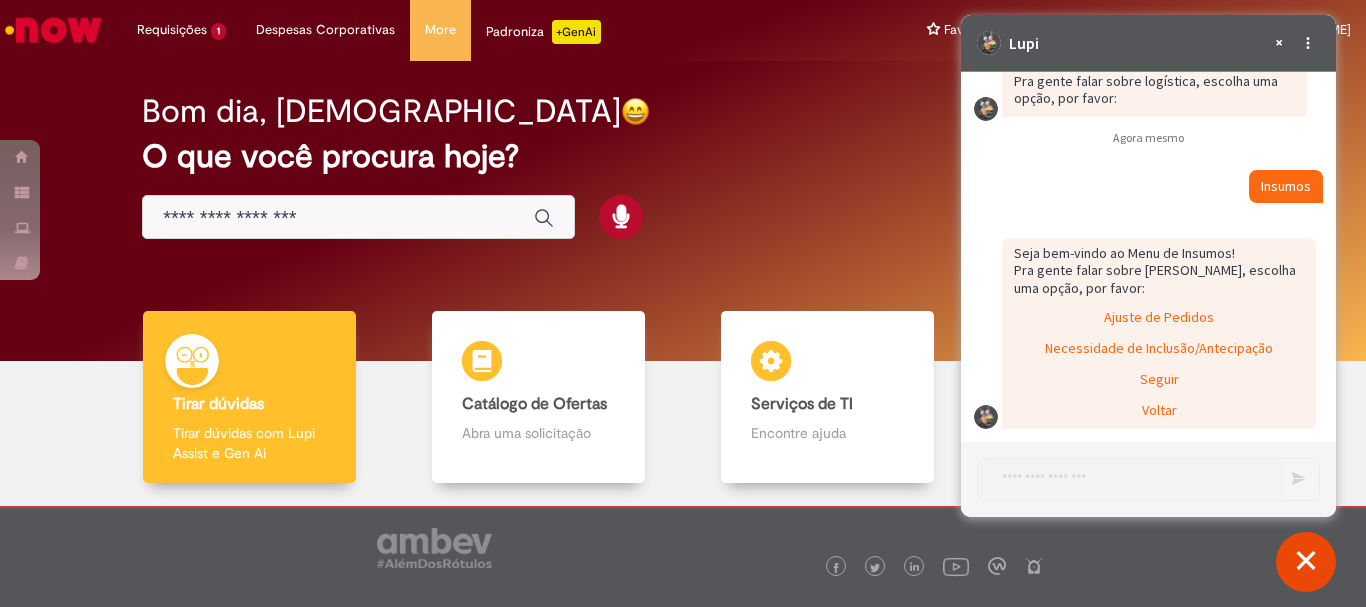 click on "Ajuste de Pedidos" 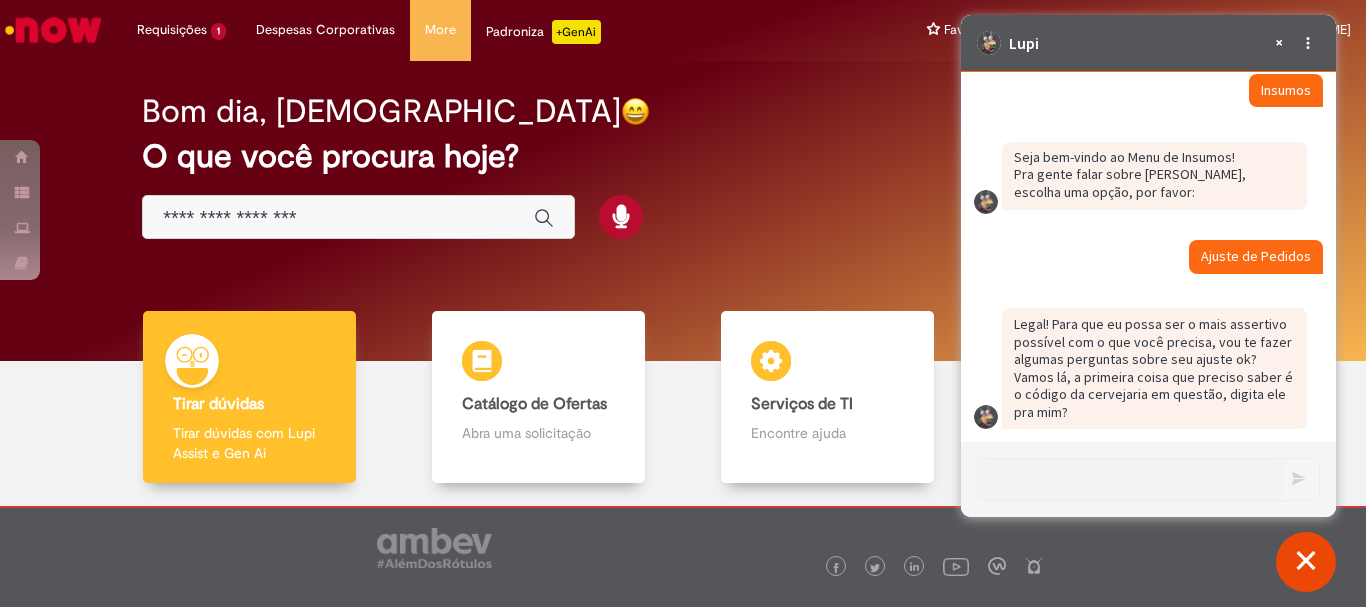 scroll, scrollTop: 4562, scrollLeft: 0, axis: vertical 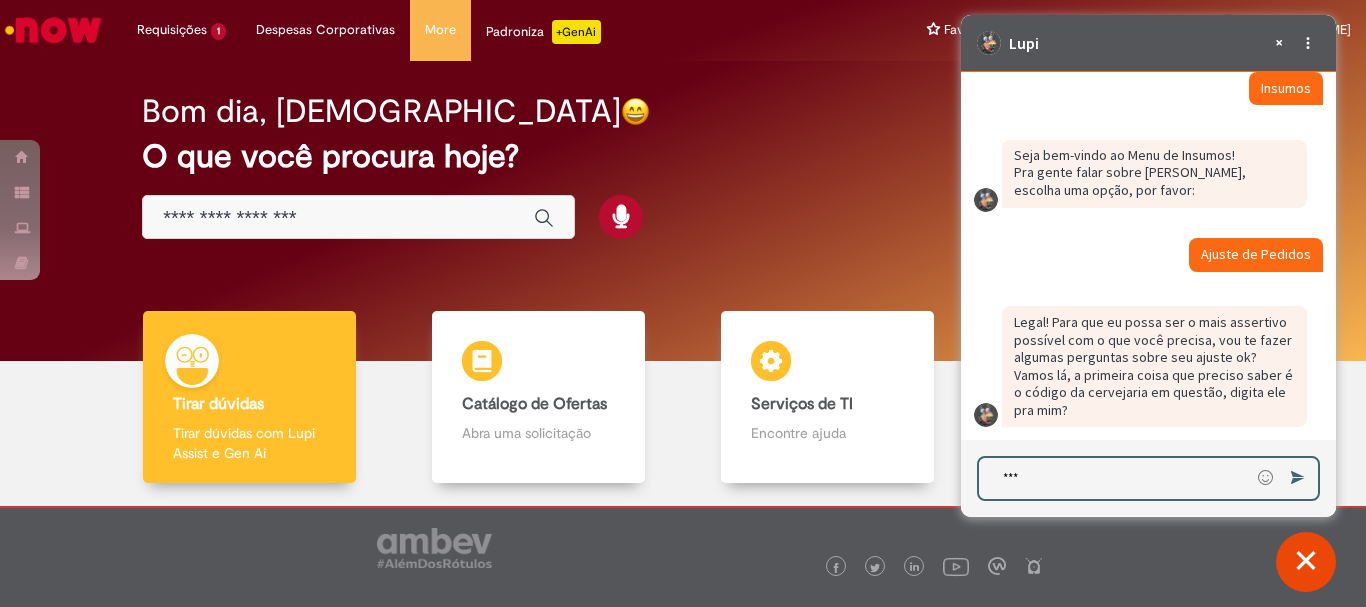type on "****" 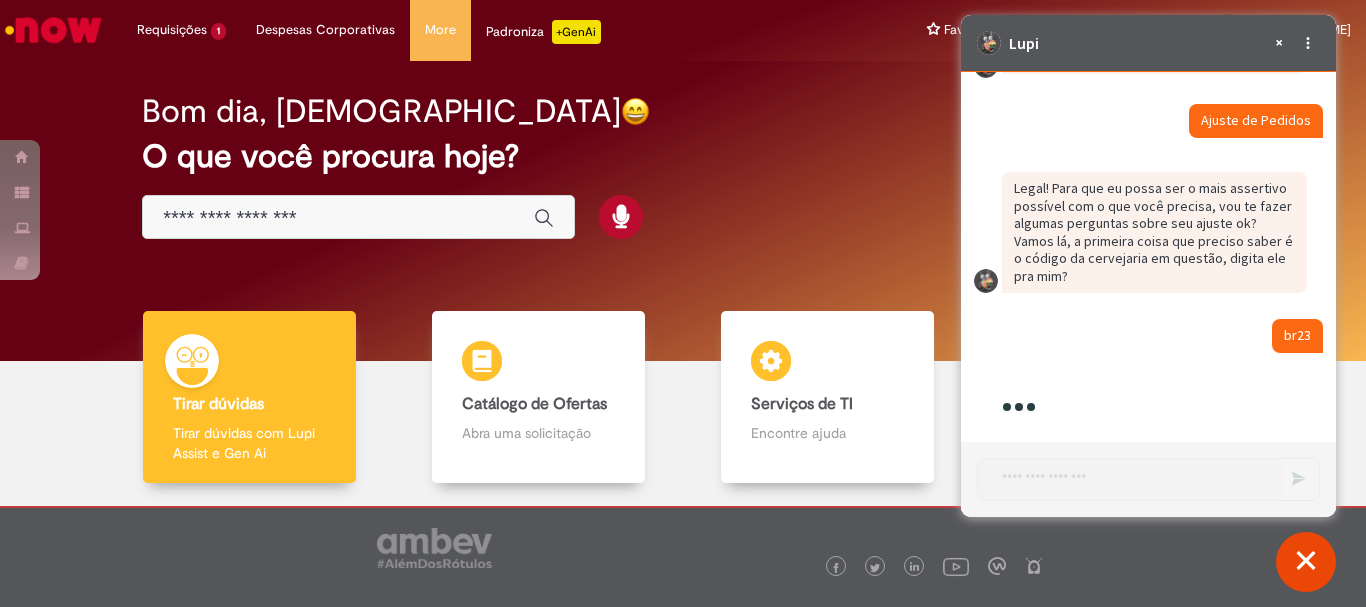 scroll, scrollTop: 4748, scrollLeft: 0, axis: vertical 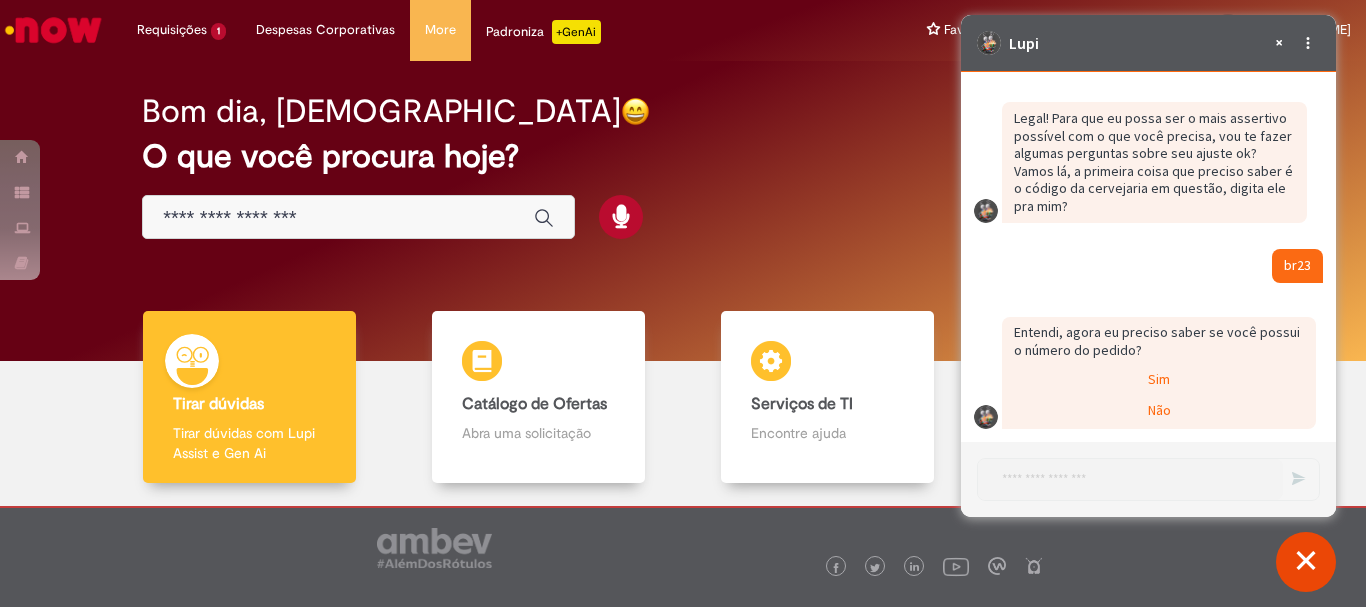 type on "sim" 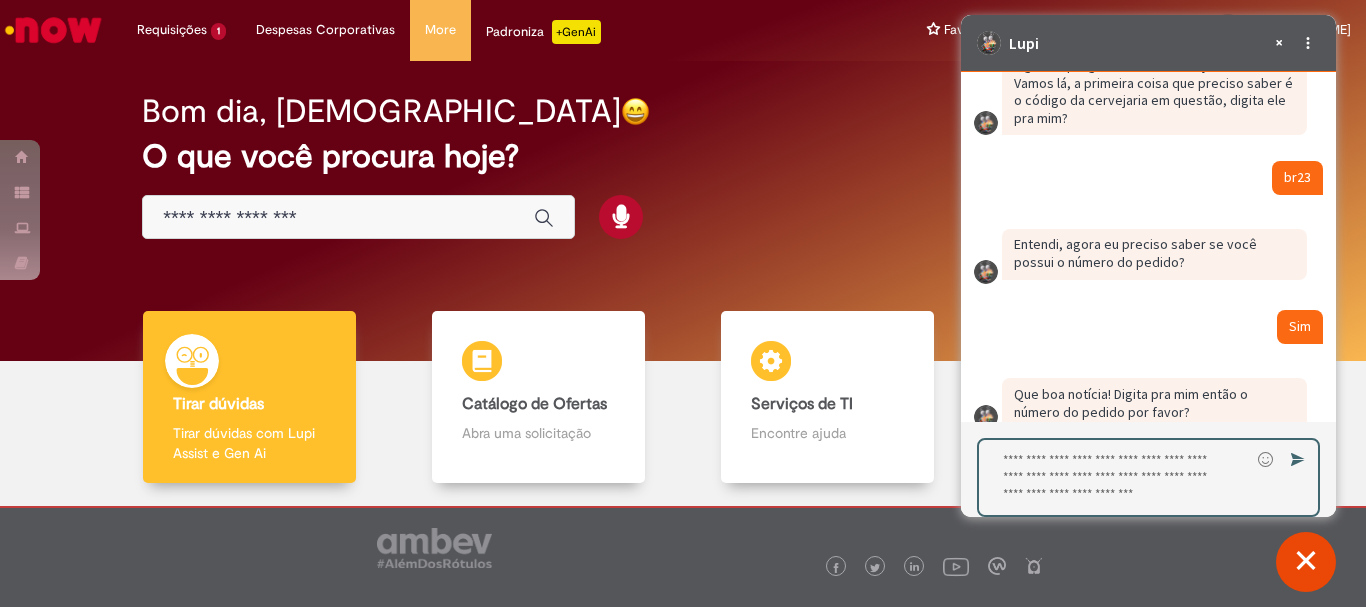 scroll, scrollTop: 4856, scrollLeft: 0, axis: vertical 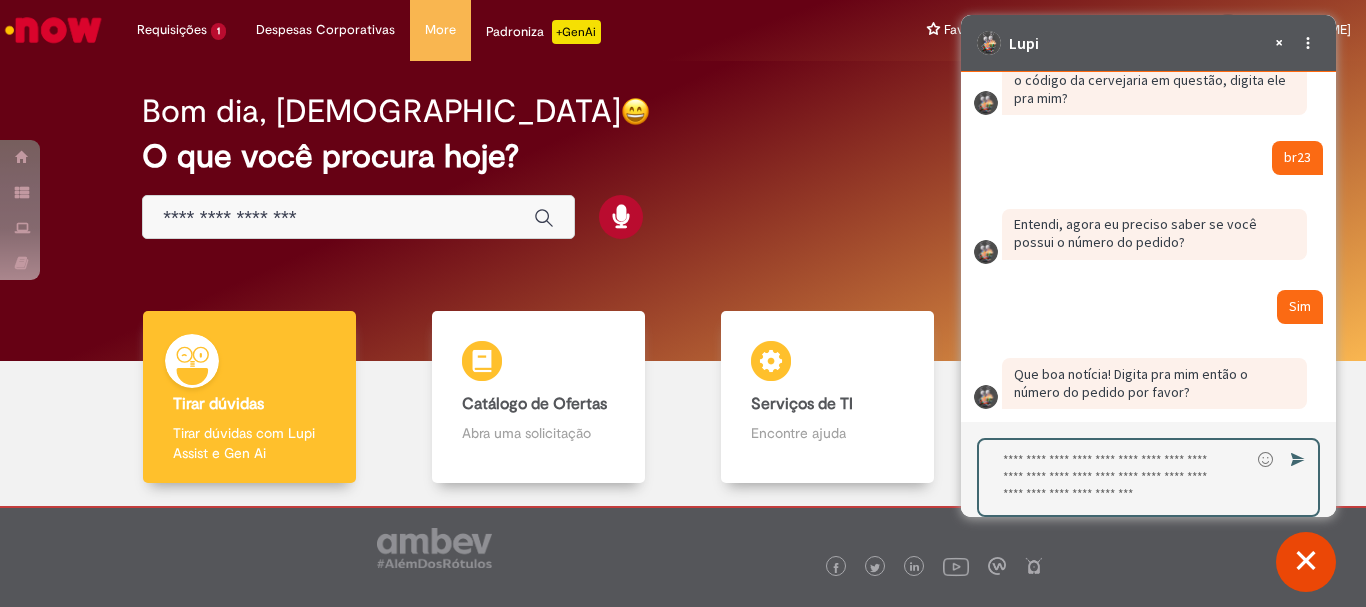 type on "*" 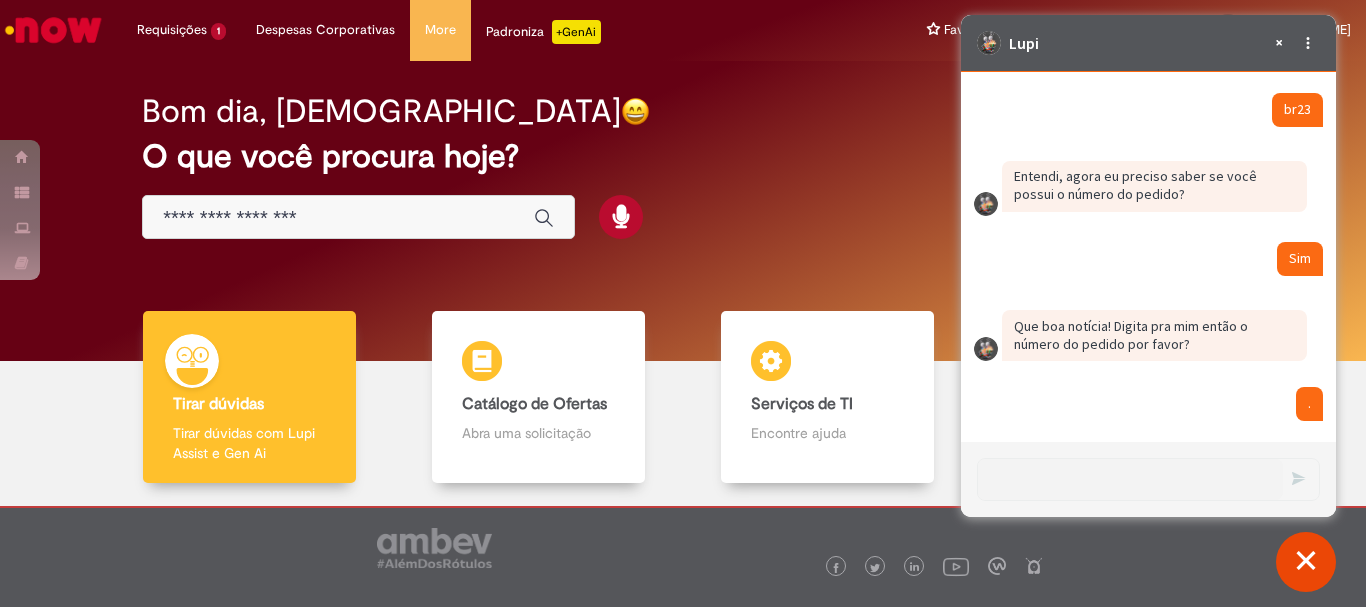 scroll, scrollTop: 4972, scrollLeft: 0, axis: vertical 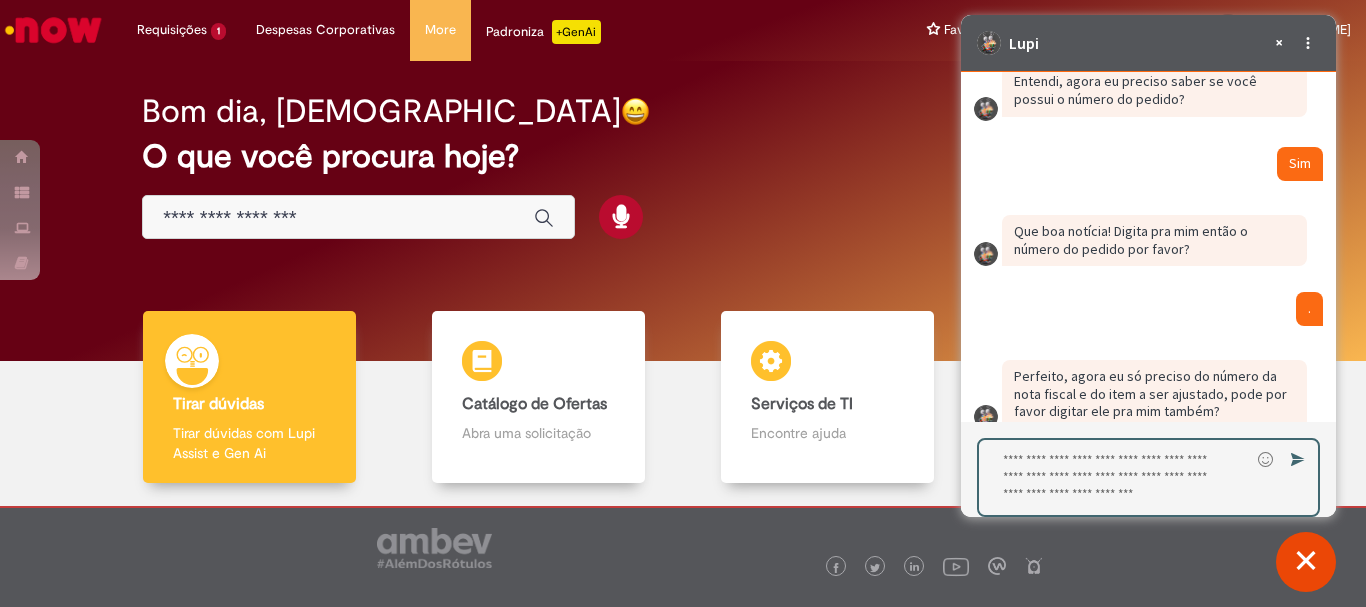type on "*" 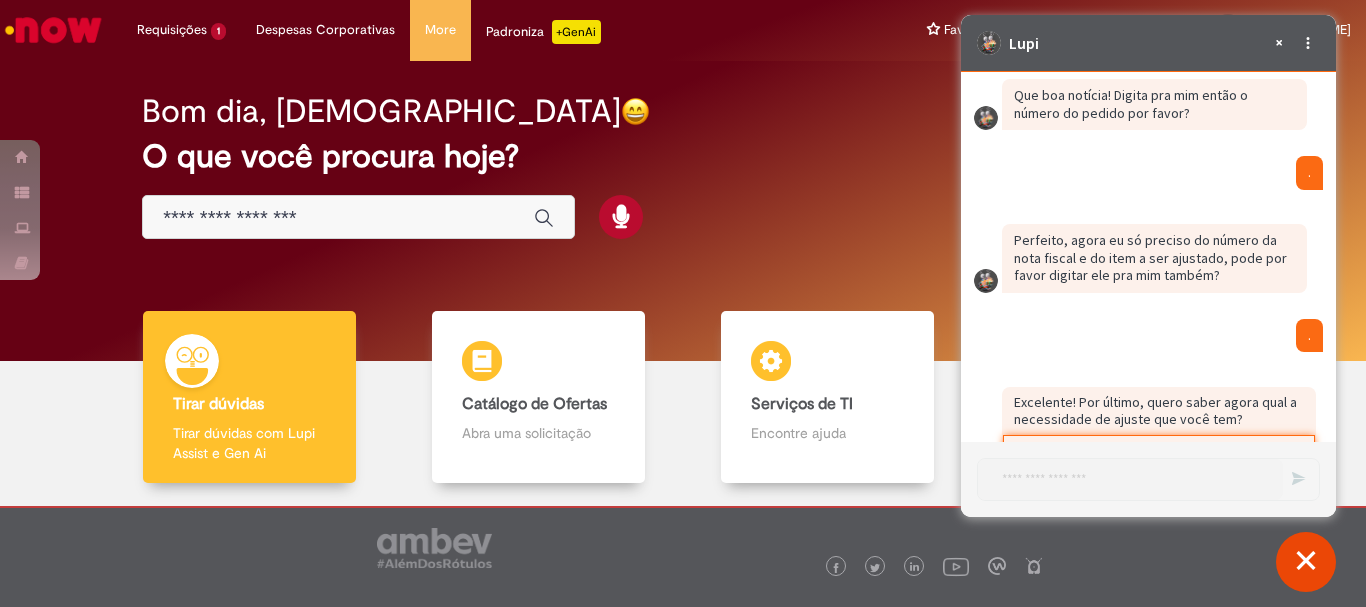 scroll, scrollTop: 5422, scrollLeft: 0, axis: vertical 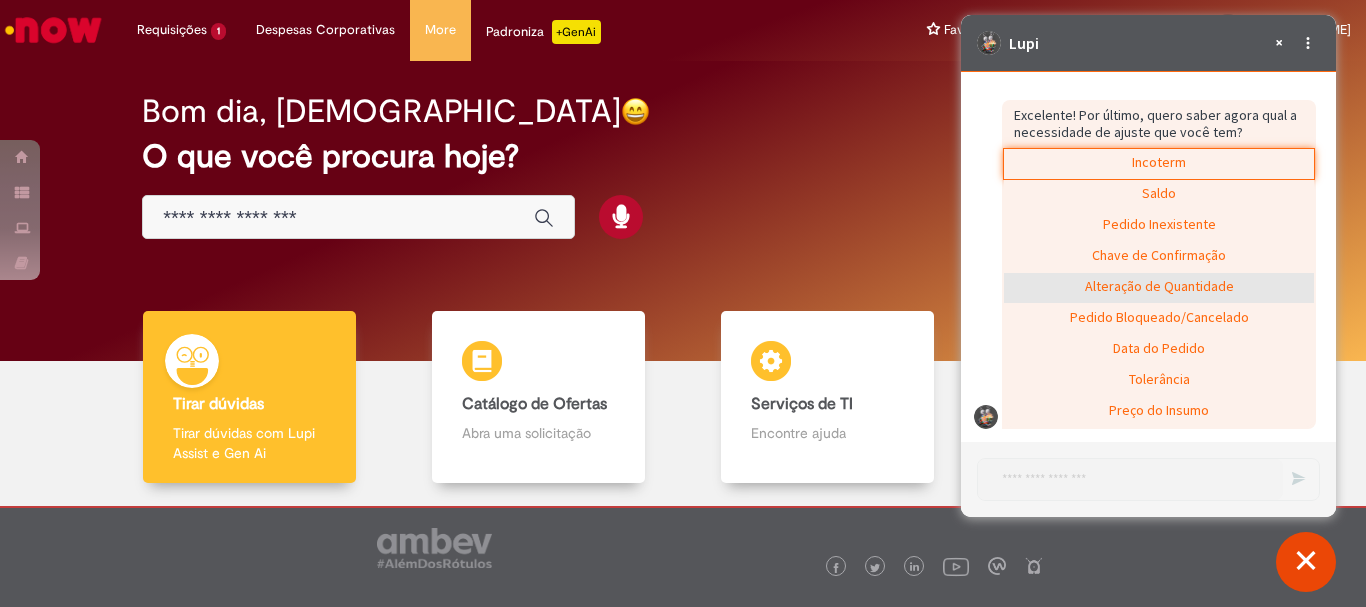 click on "Alteração de Quantidade" 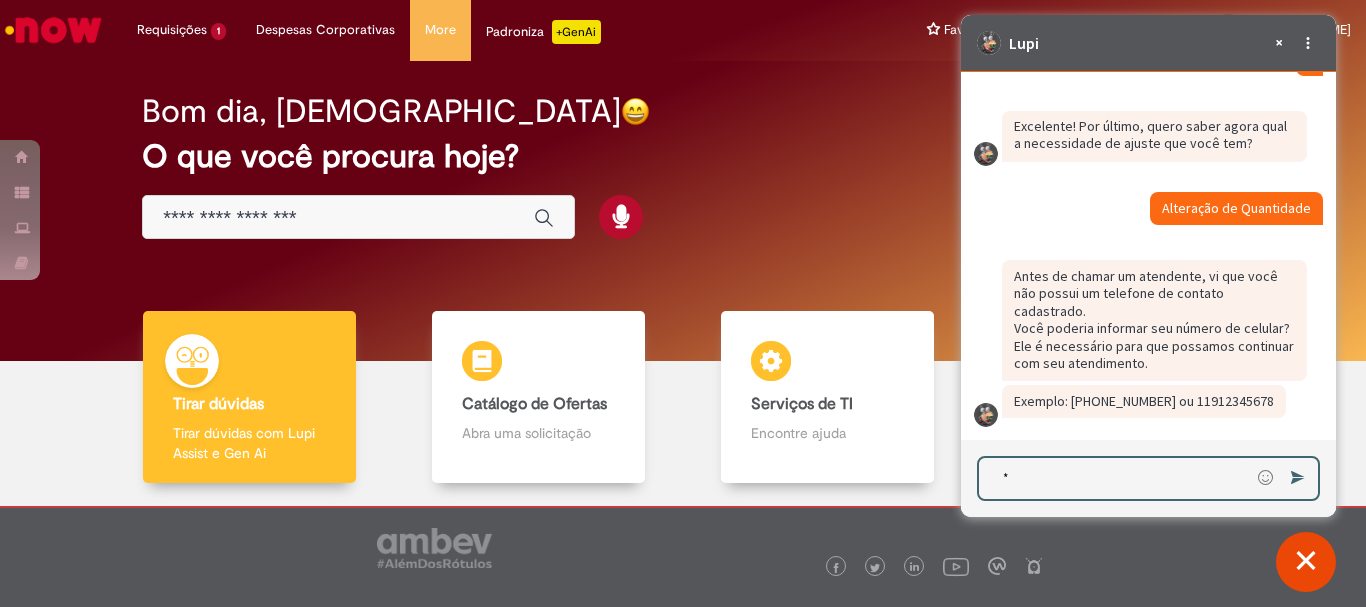 scroll, scrollTop: 5411, scrollLeft: 0, axis: vertical 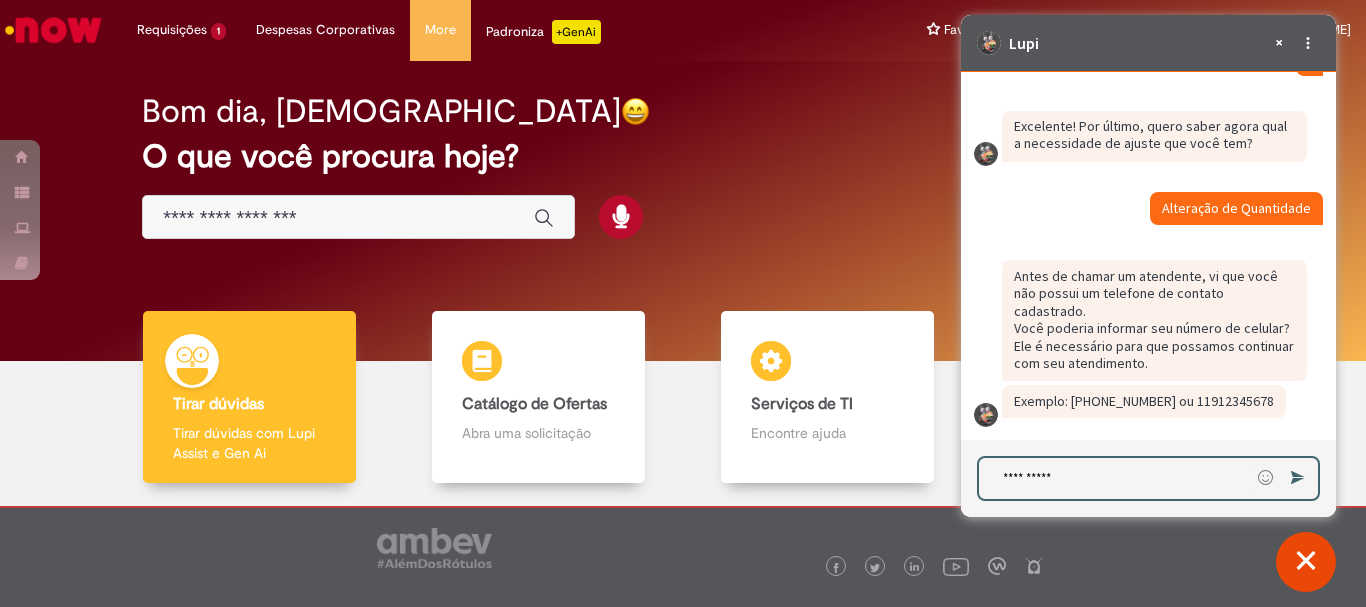 type on "**********" 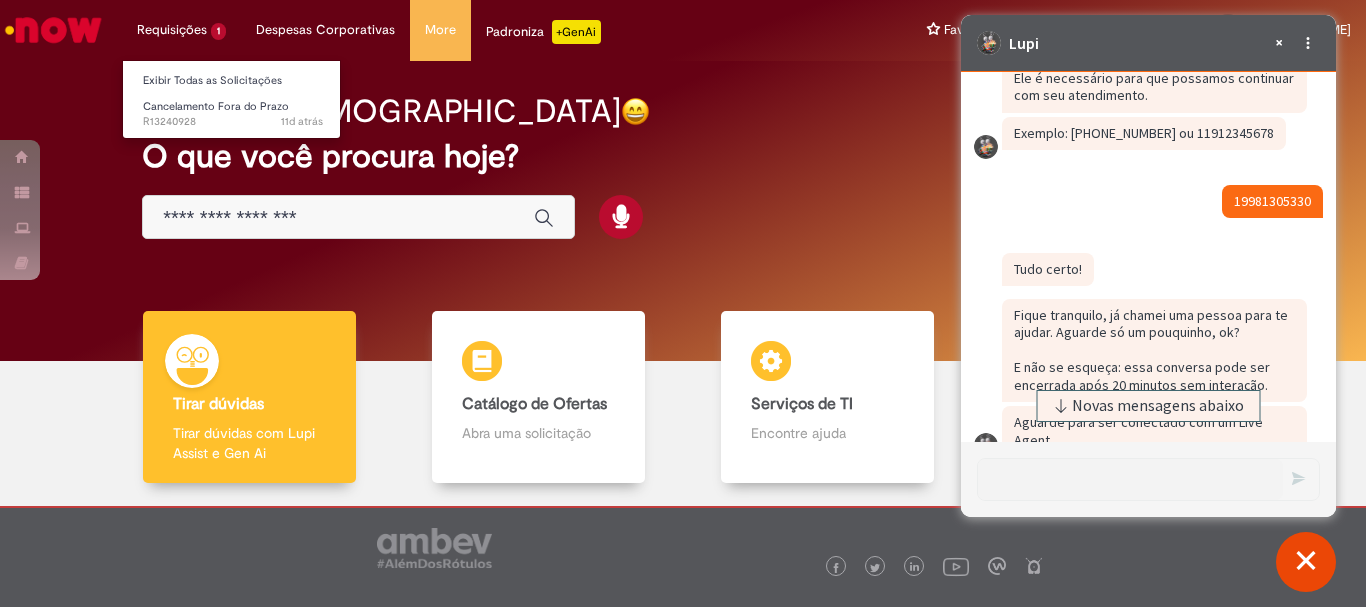 scroll, scrollTop: 5753, scrollLeft: 0, axis: vertical 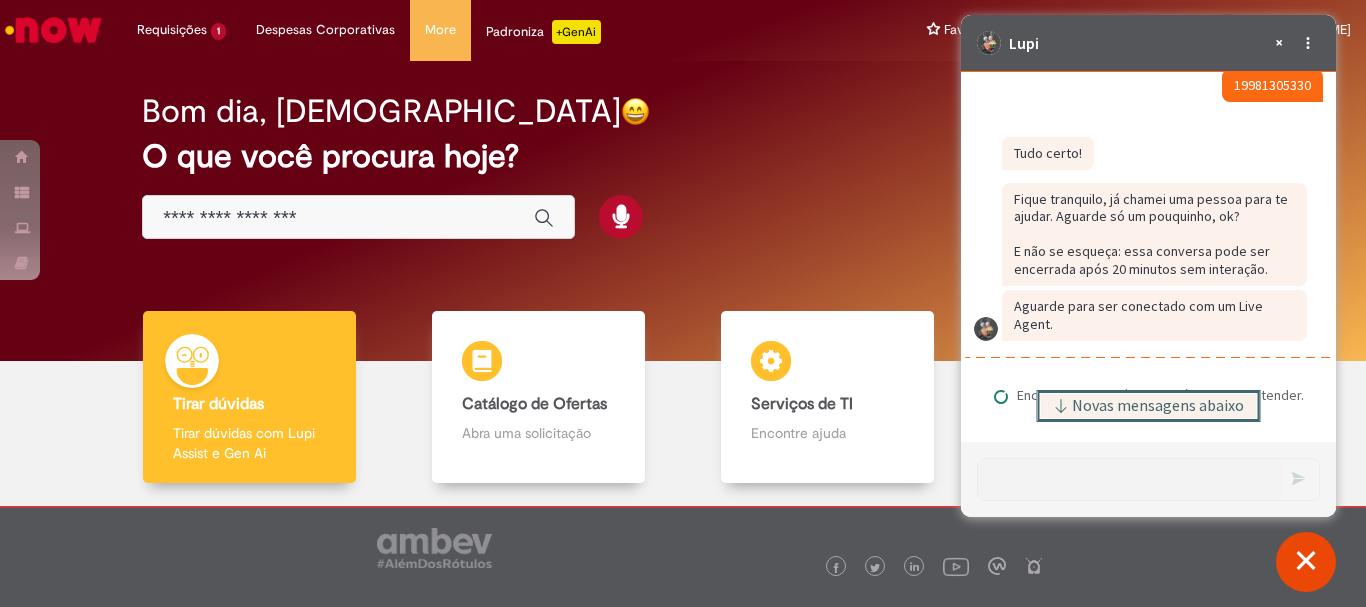 click on "Novas mensagens abaixo" at bounding box center (1158, 406) 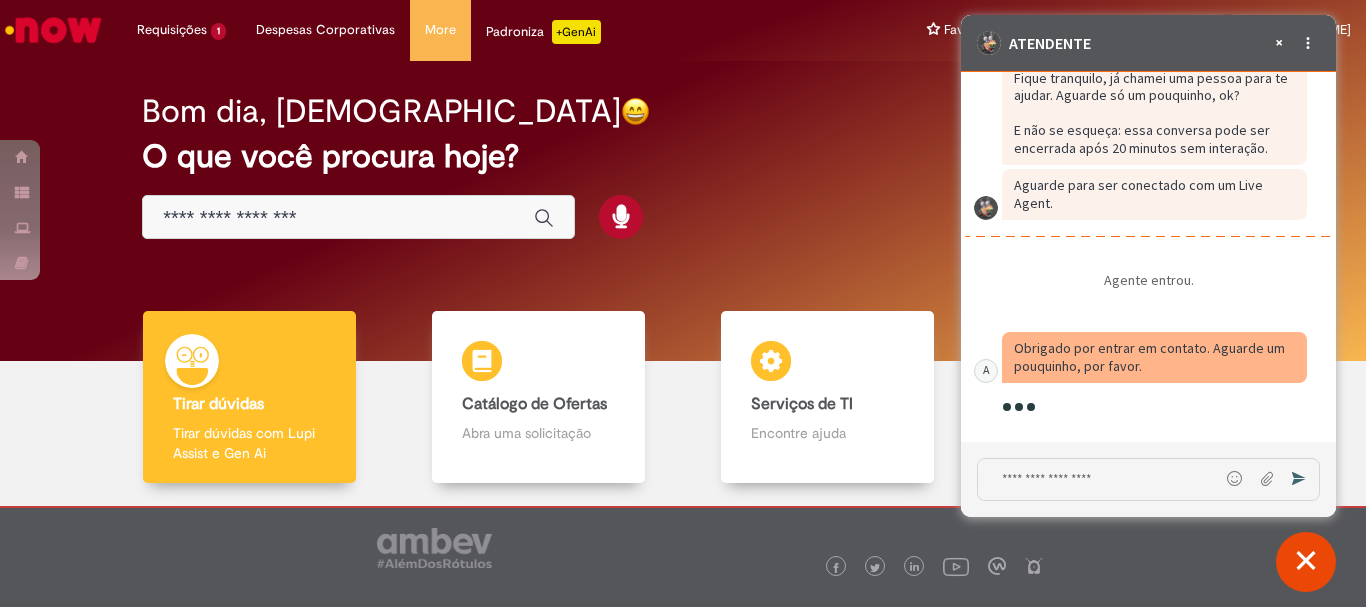 scroll, scrollTop: 5874, scrollLeft: 0, axis: vertical 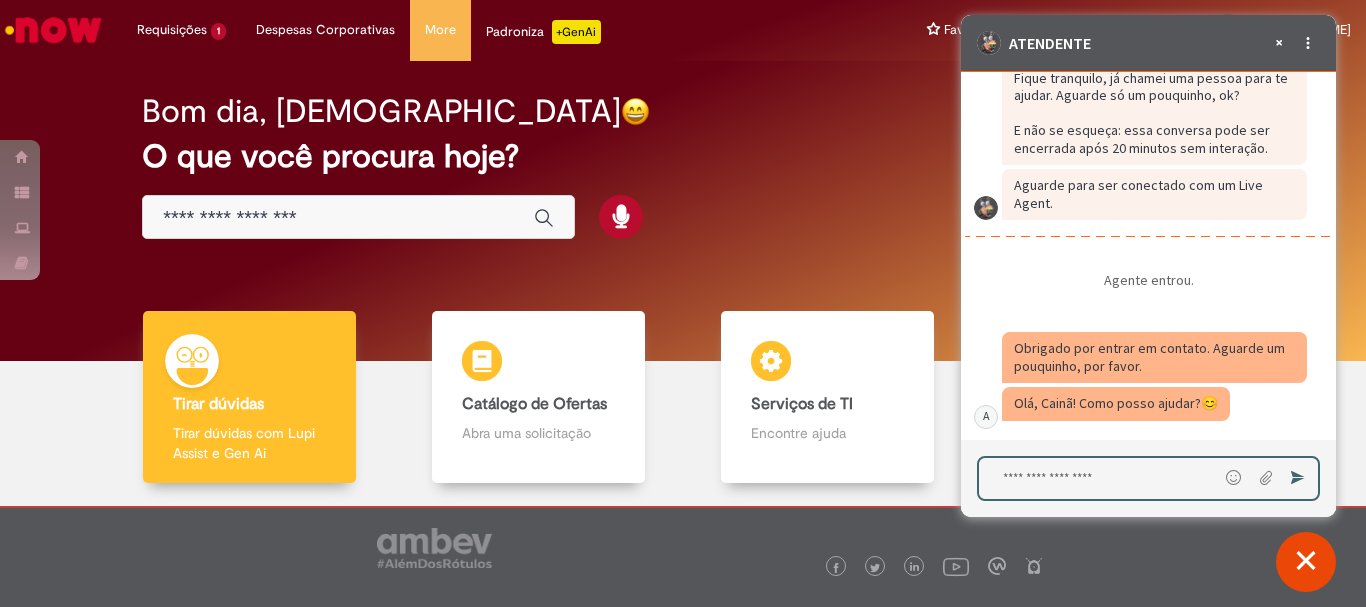 click at bounding box center [1098, 478] 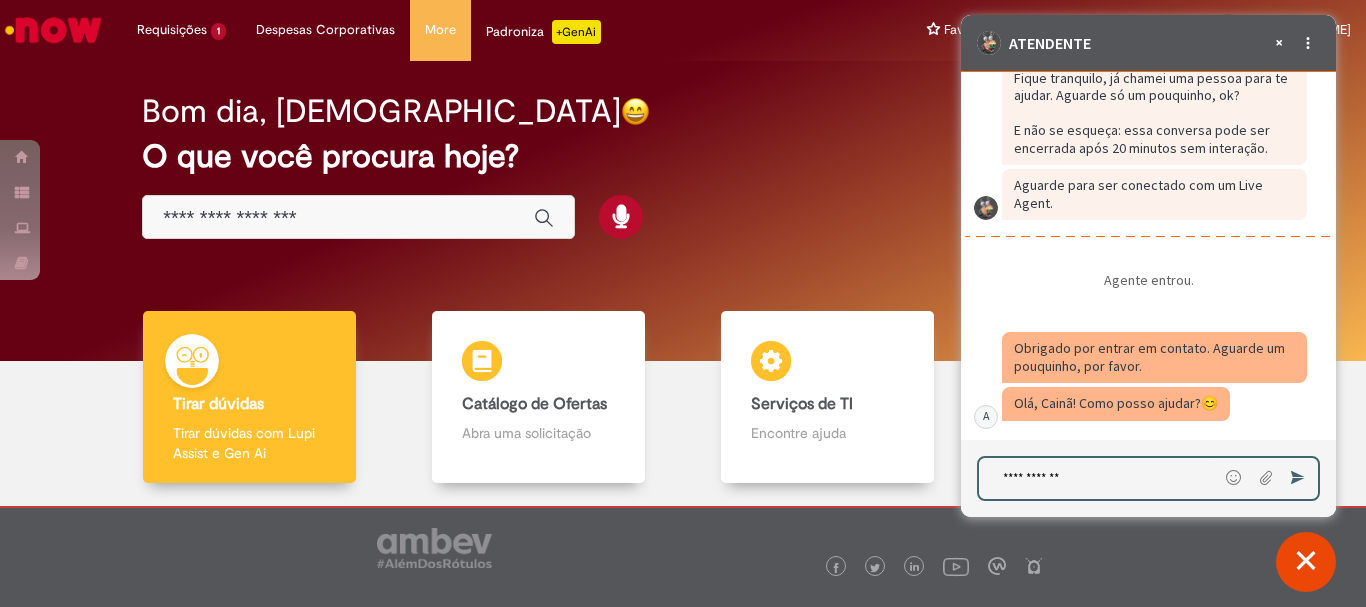type on "**********" 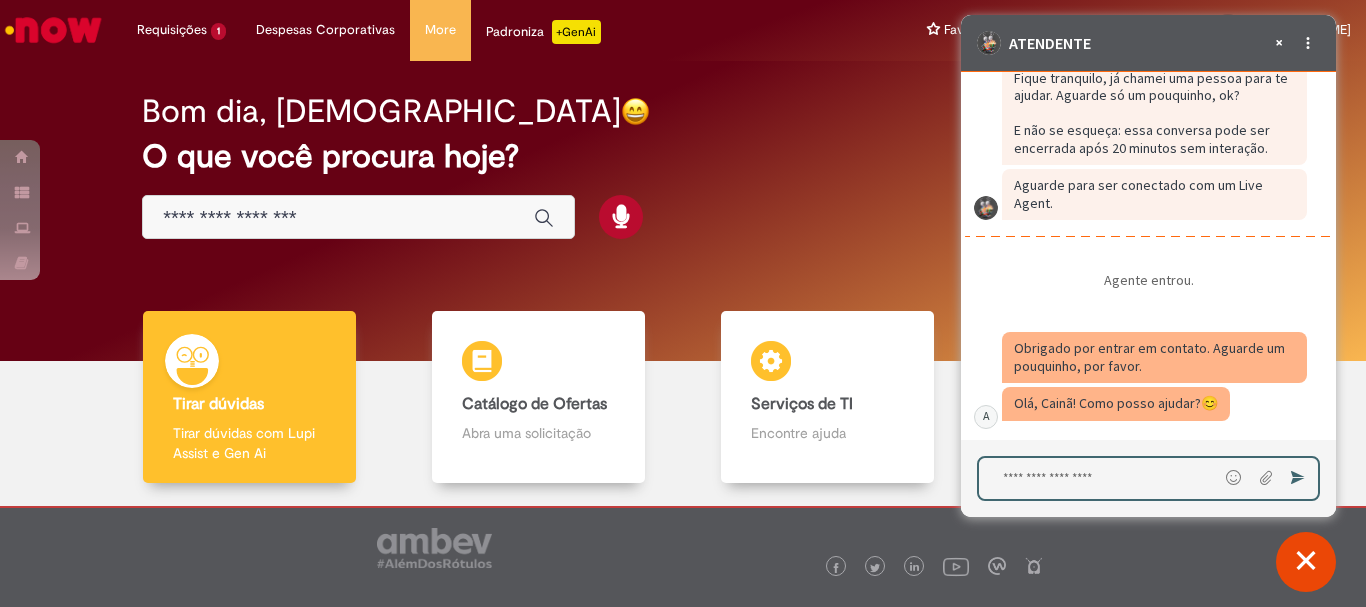 scroll, scrollTop: 5944, scrollLeft: 0, axis: vertical 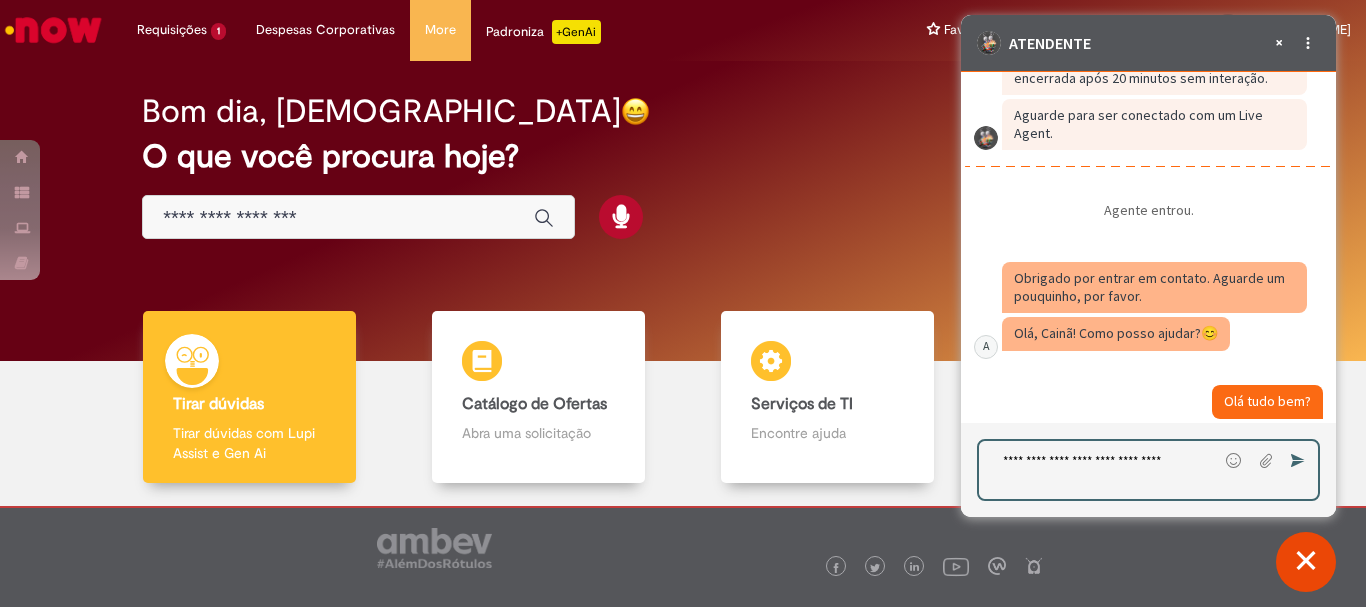 paste on "**********" 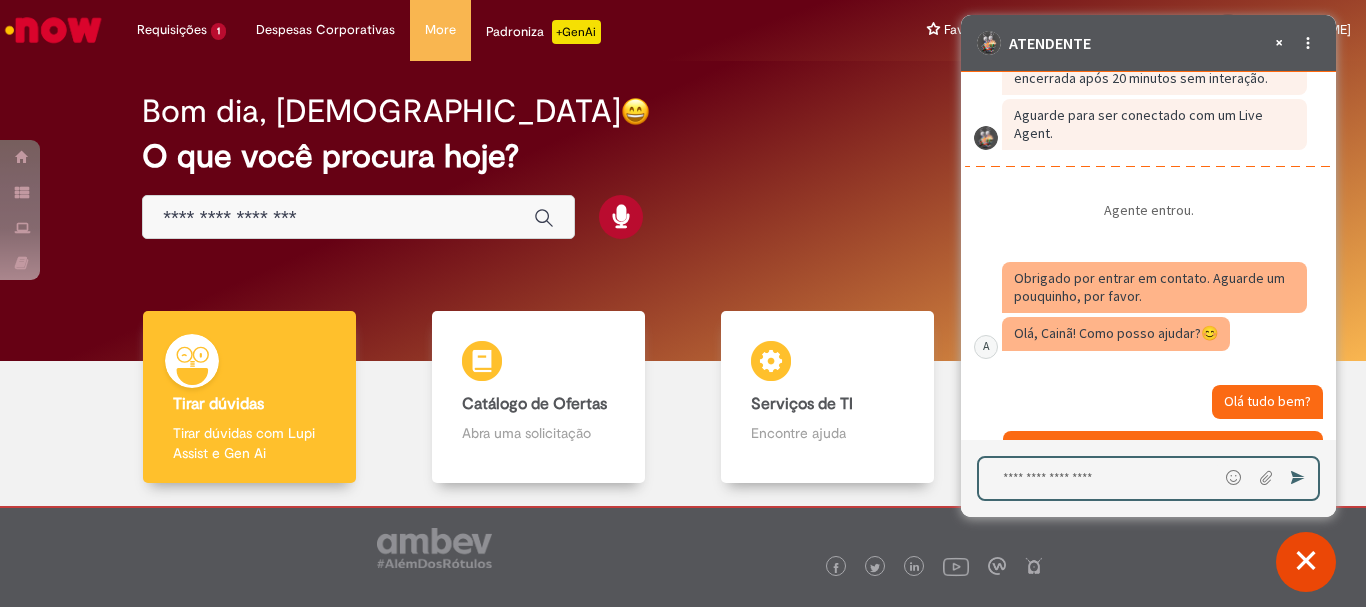 scroll, scrollTop: 5990, scrollLeft: 0, axis: vertical 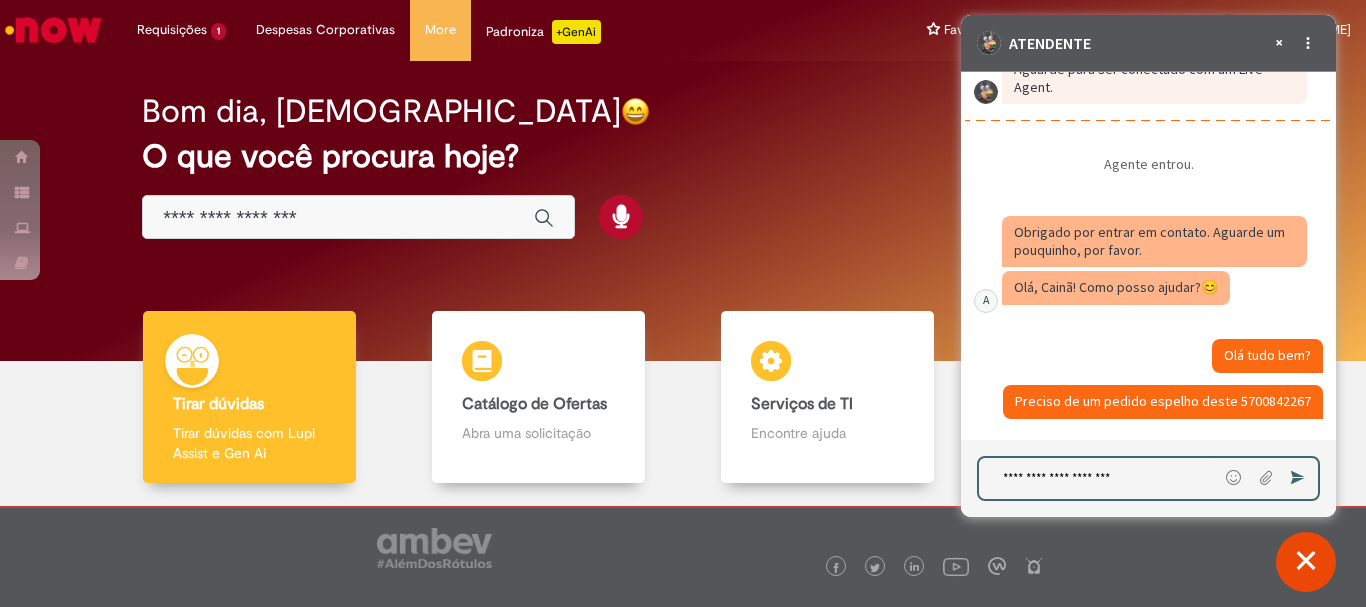 type on "**********" 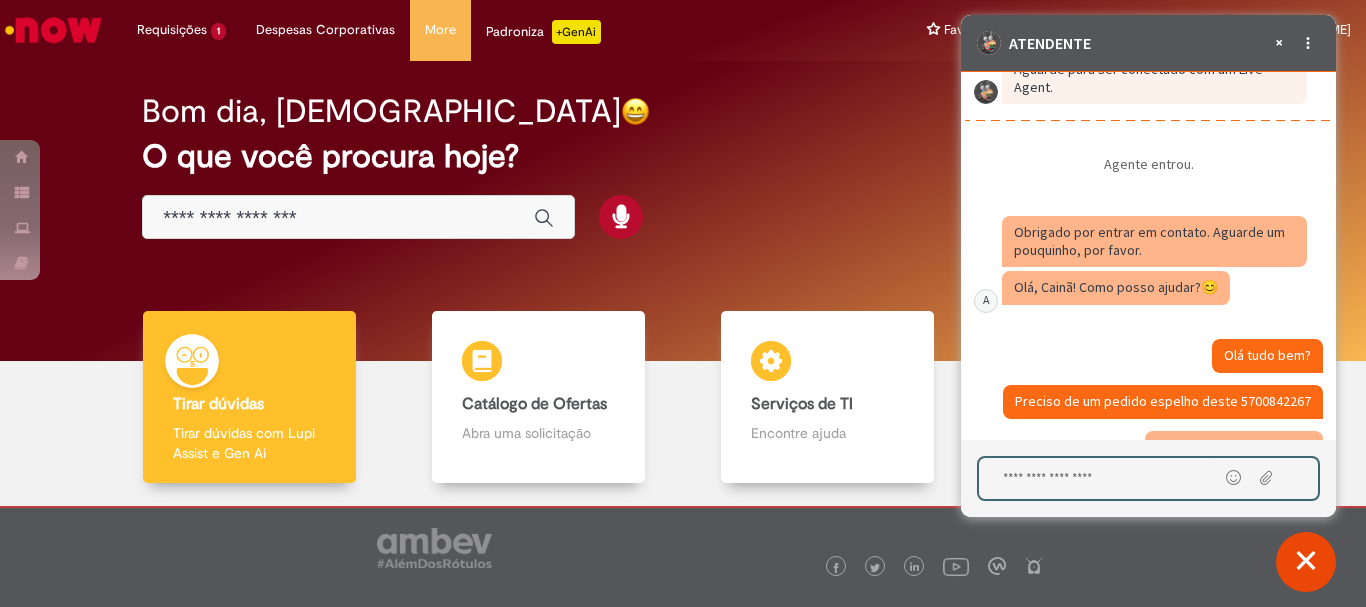 scroll, scrollTop: 6036, scrollLeft: 0, axis: vertical 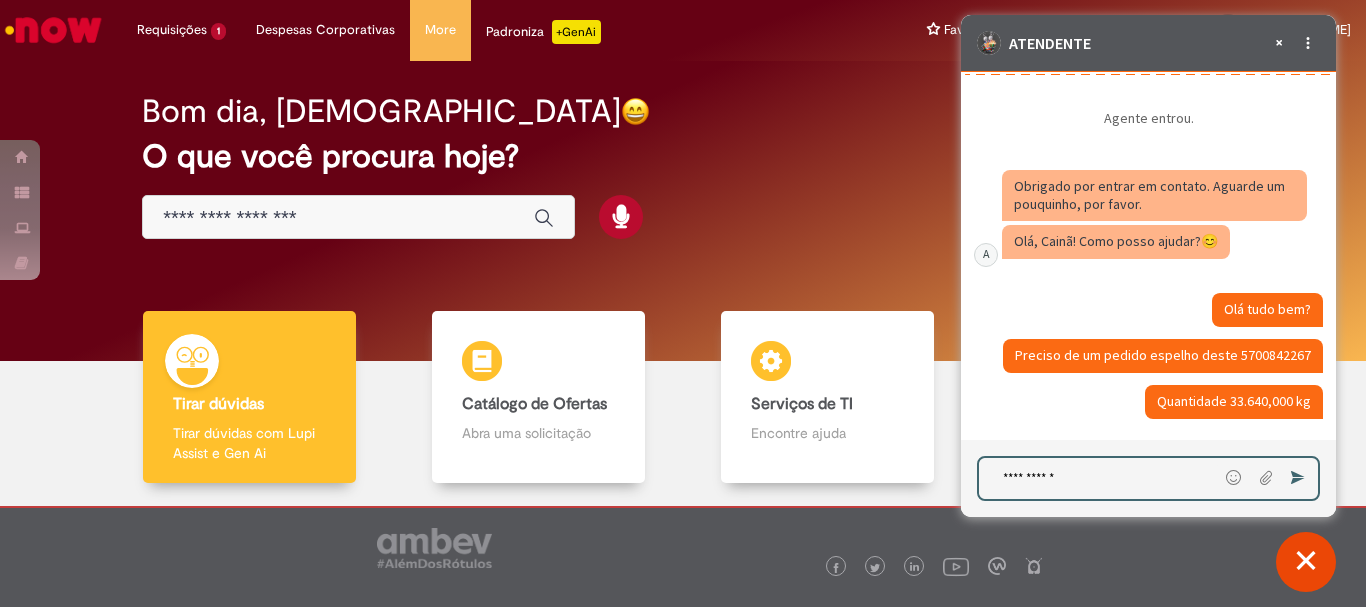 type on "**********" 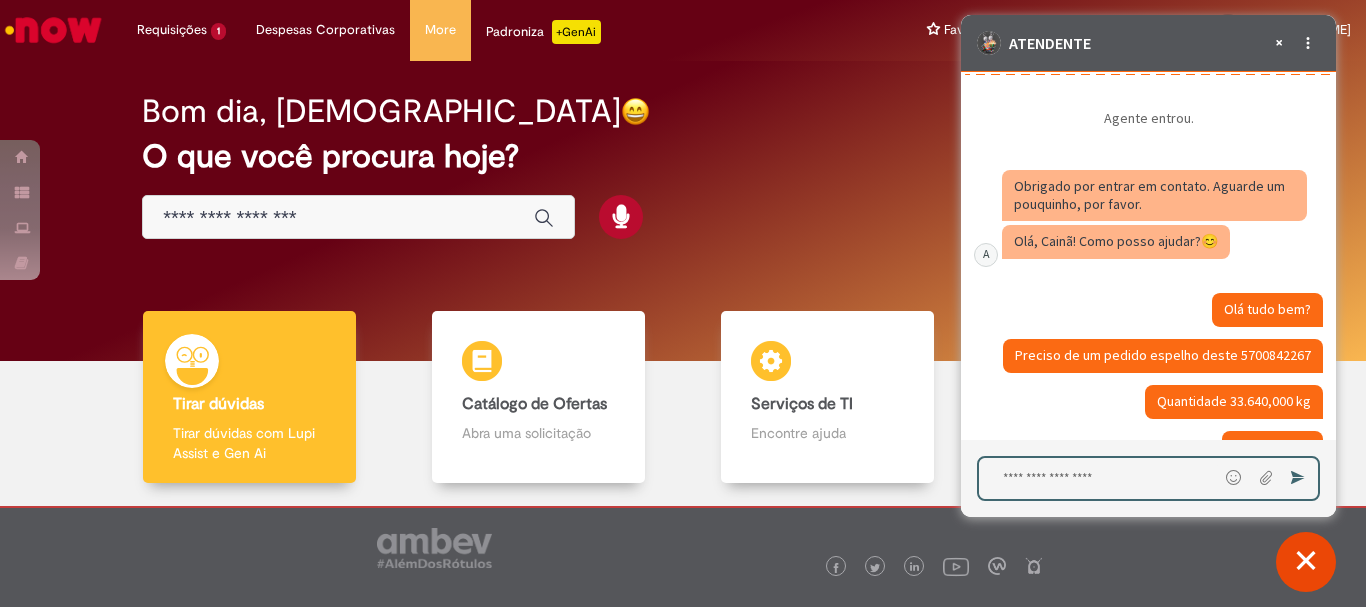 scroll, scrollTop: 6082, scrollLeft: 0, axis: vertical 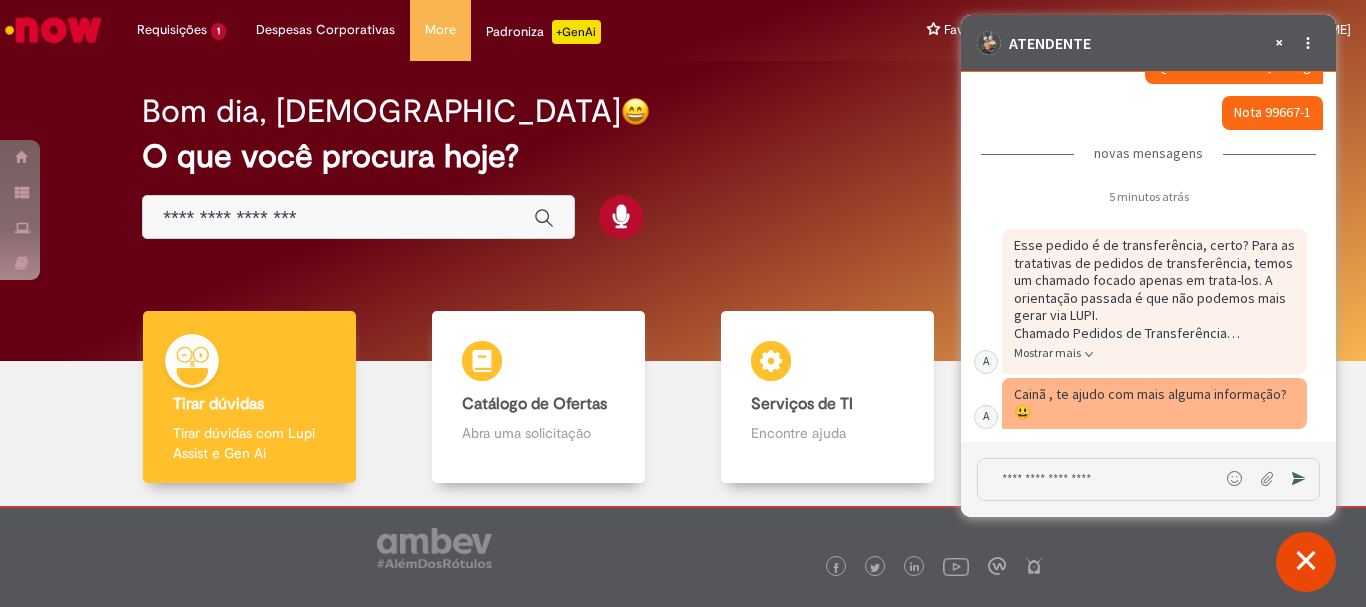 click at bounding box center (1098, 479) 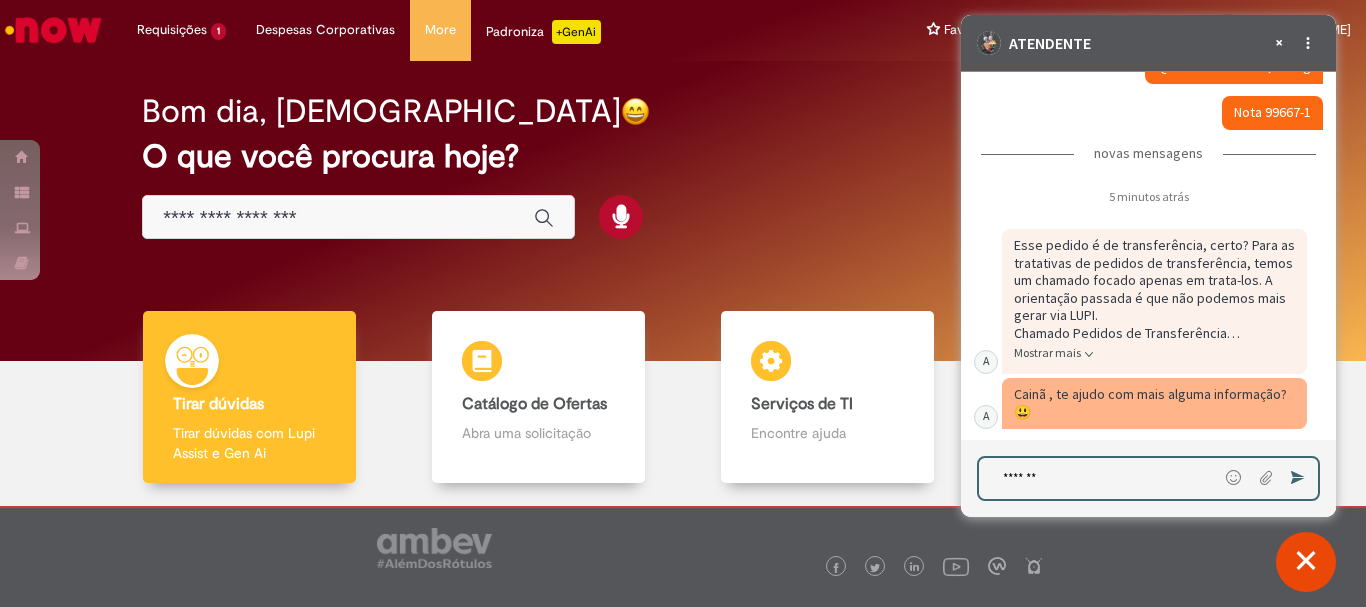type on "********" 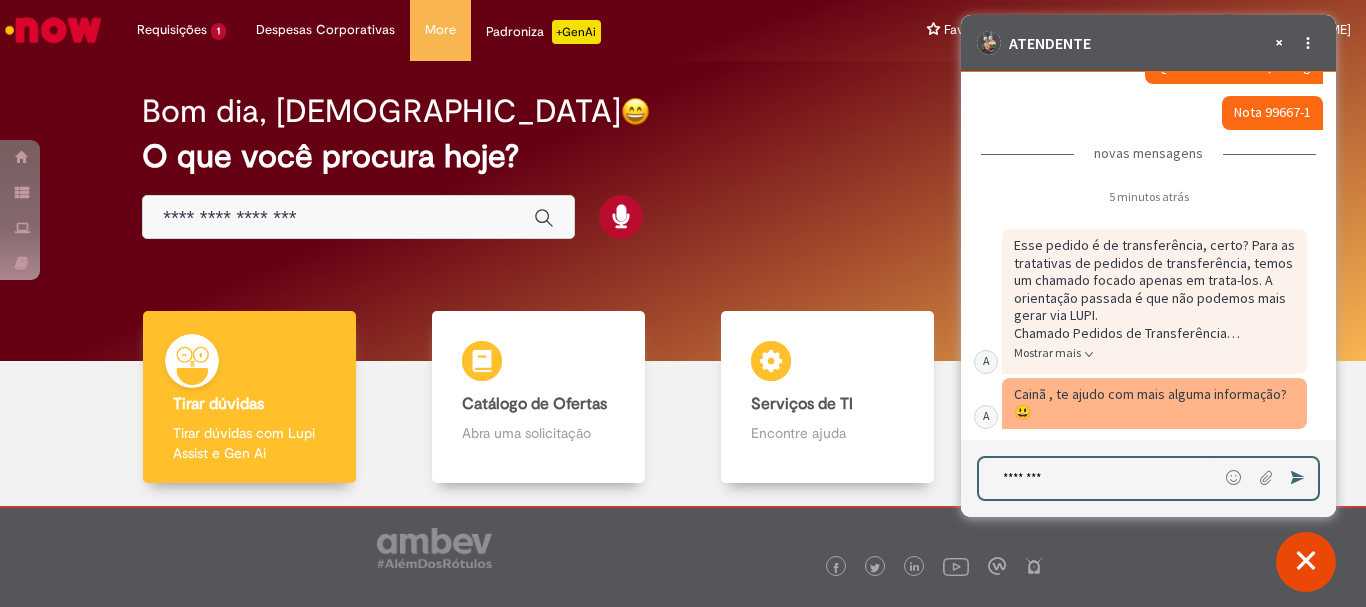type 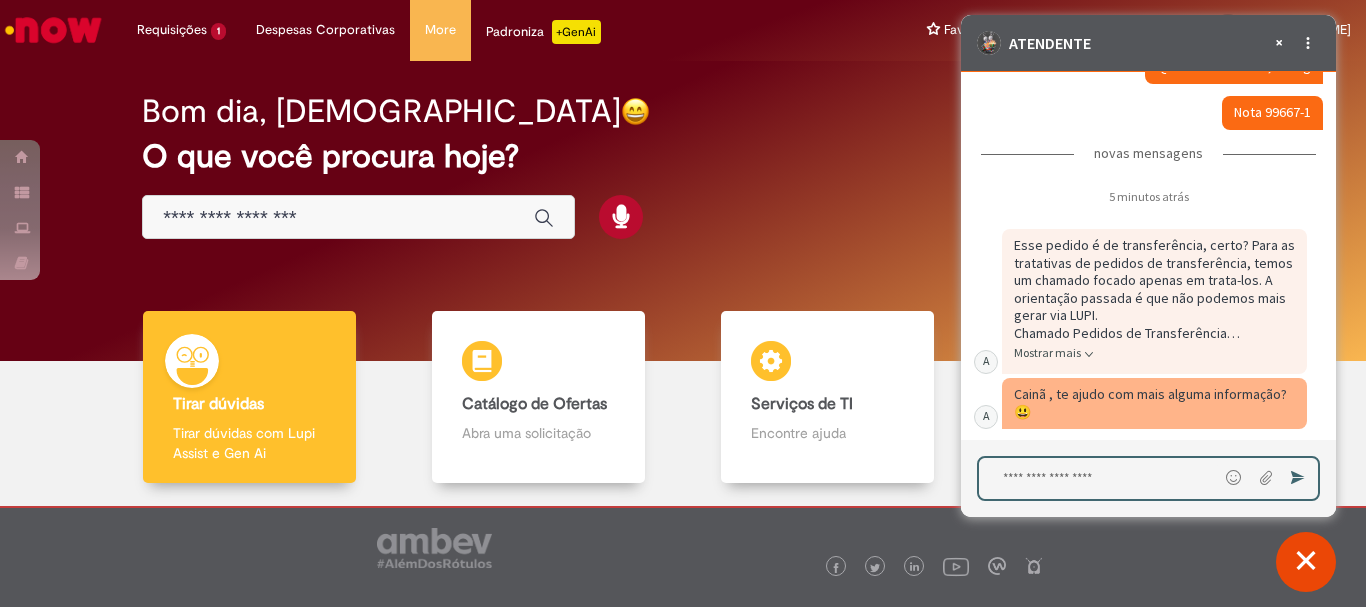 scroll, scrollTop: 6464, scrollLeft: 0, axis: vertical 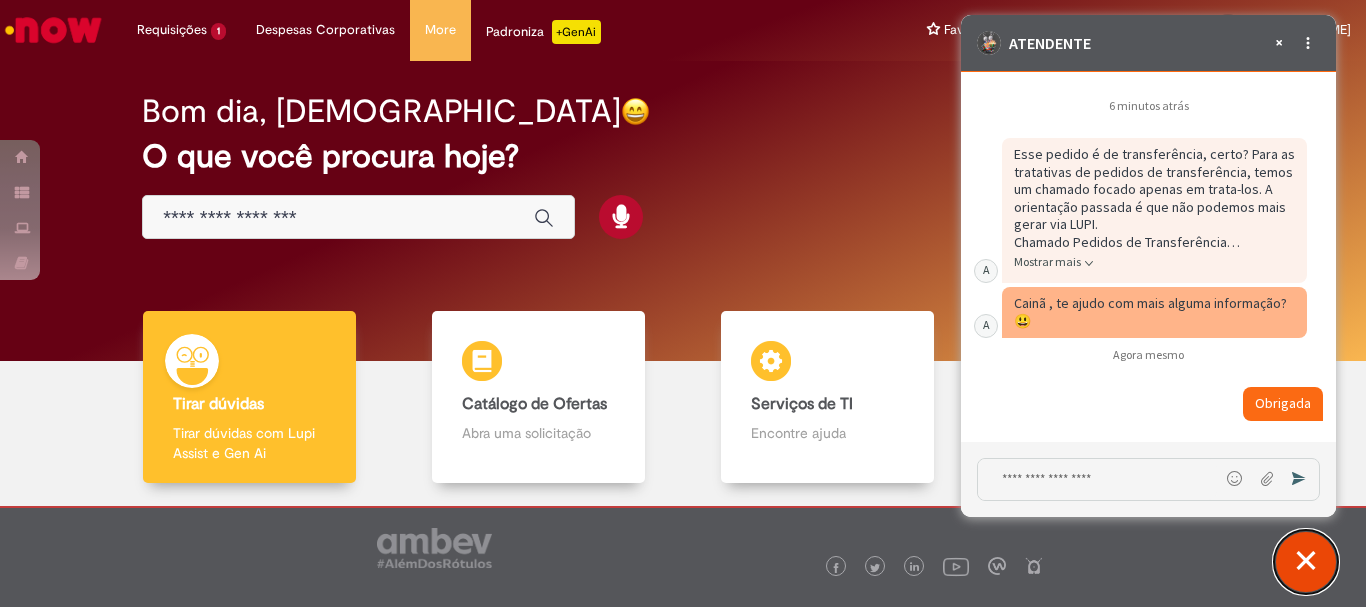 click at bounding box center (1306, 562) 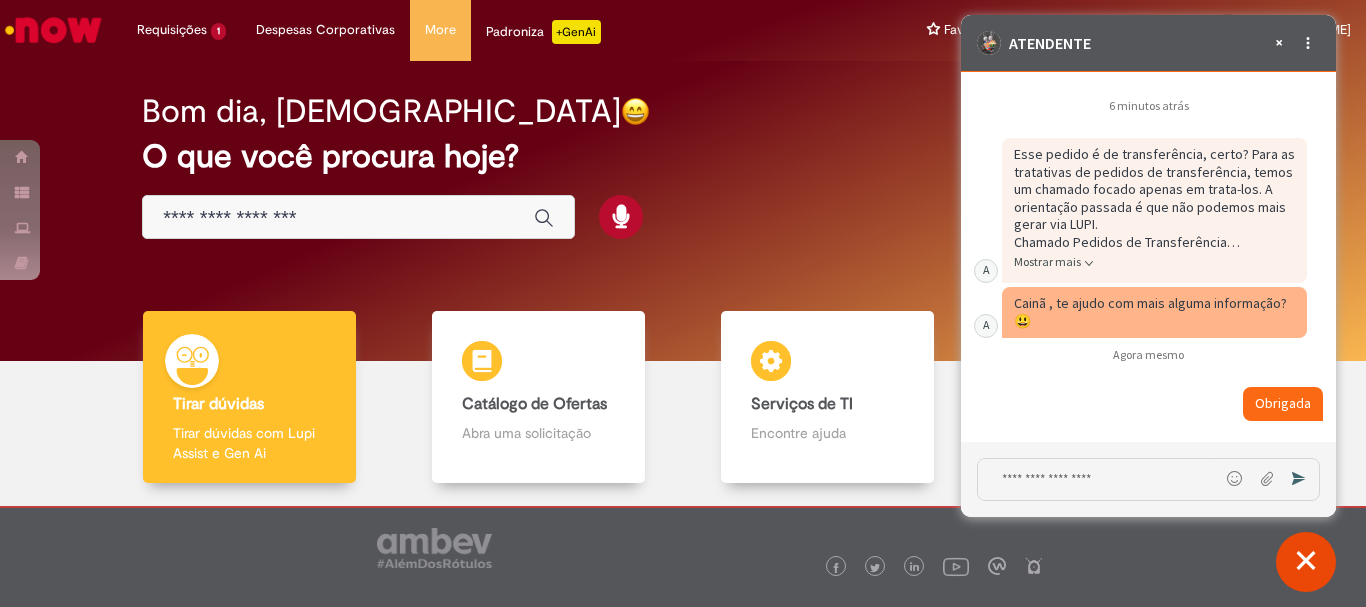 scroll, scrollTop: 6462, scrollLeft: 0, axis: vertical 